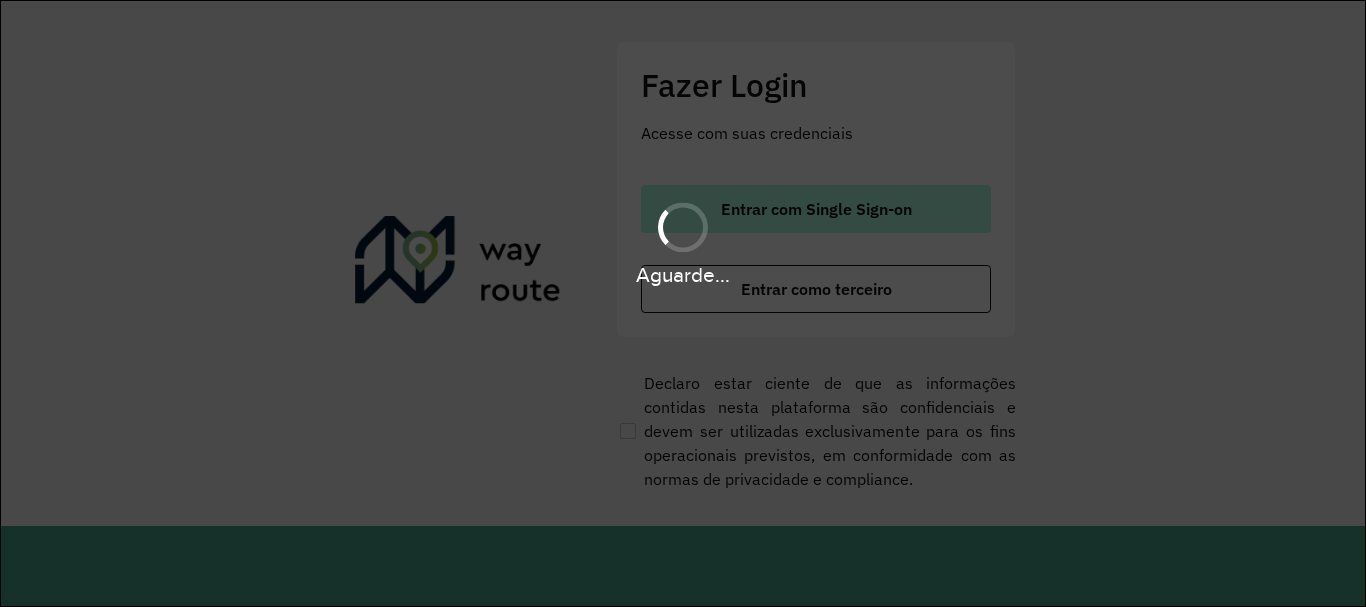 scroll, scrollTop: 0, scrollLeft: 0, axis: both 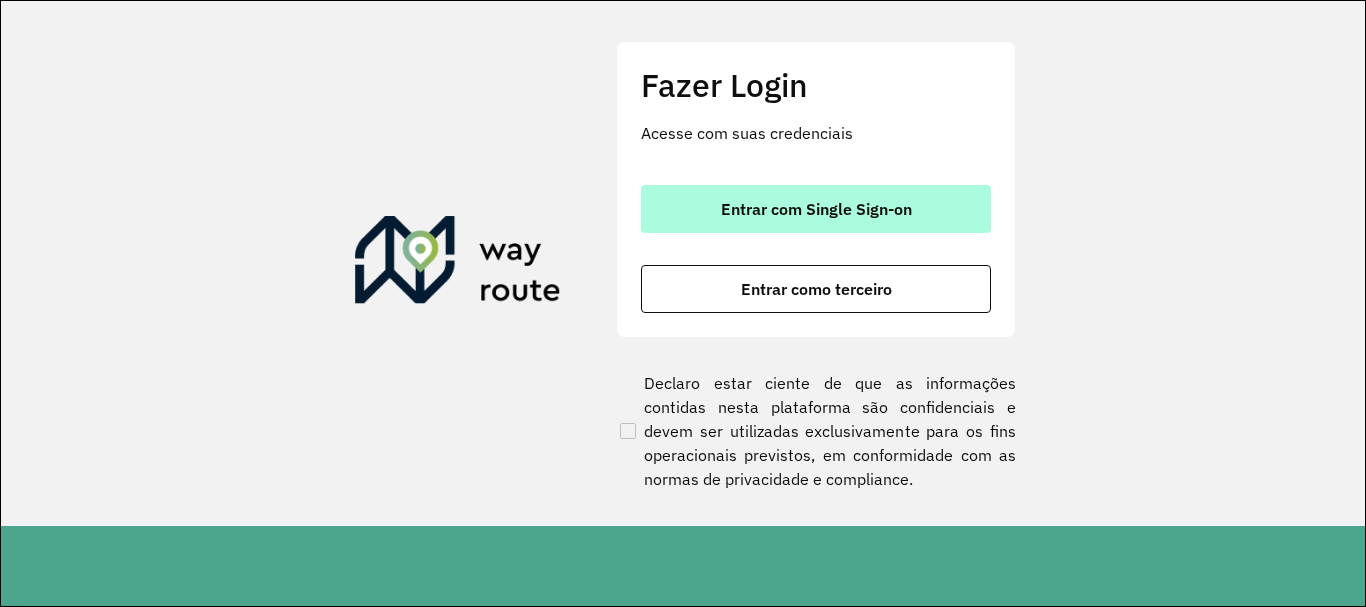 click on "Entrar com Single Sign-on" at bounding box center [816, 209] 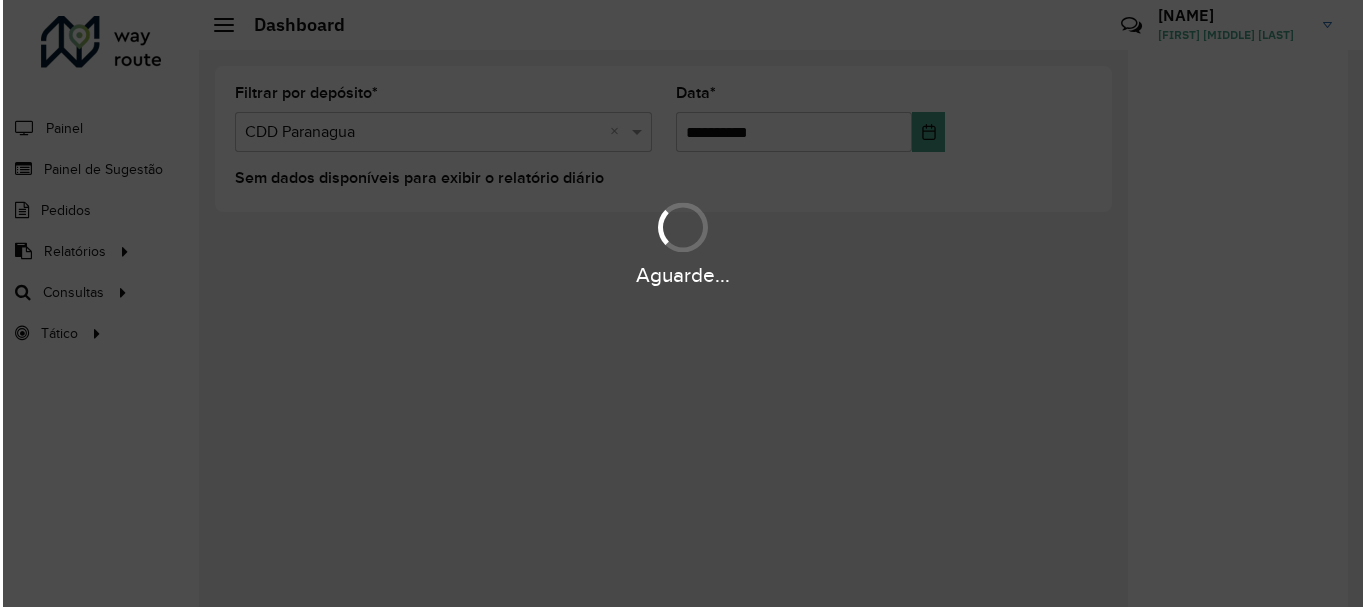 scroll, scrollTop: 0, scrollLeft: 0, axis: both 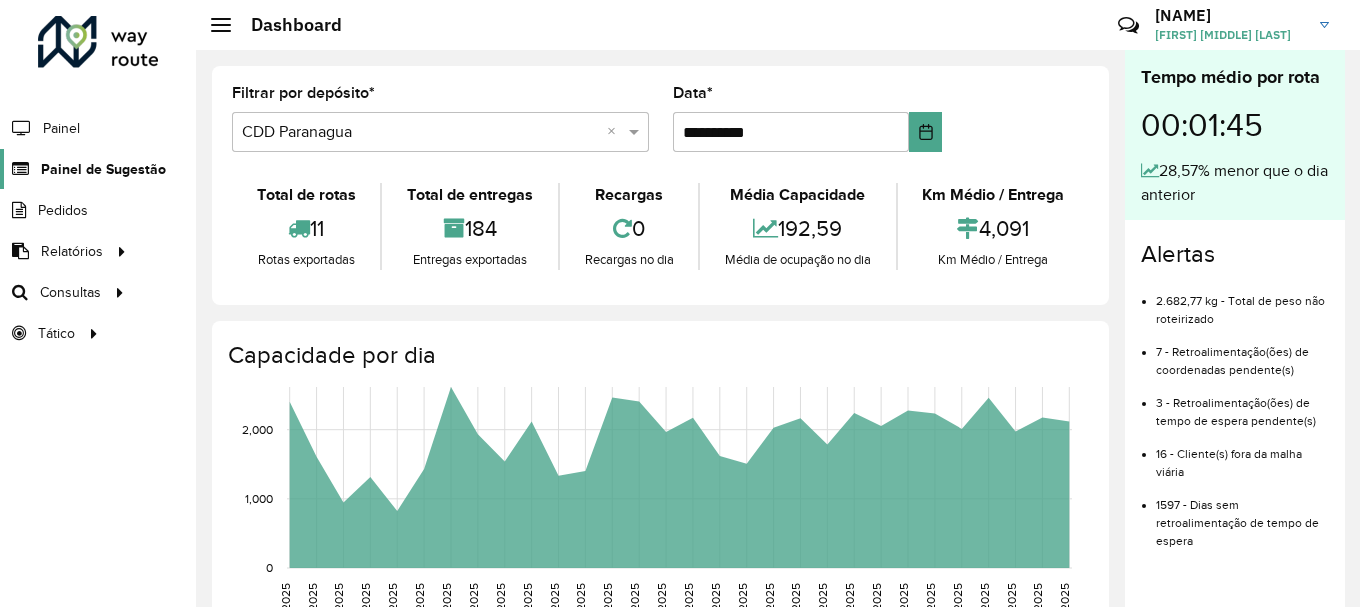 click on "Painel de Sugestão" 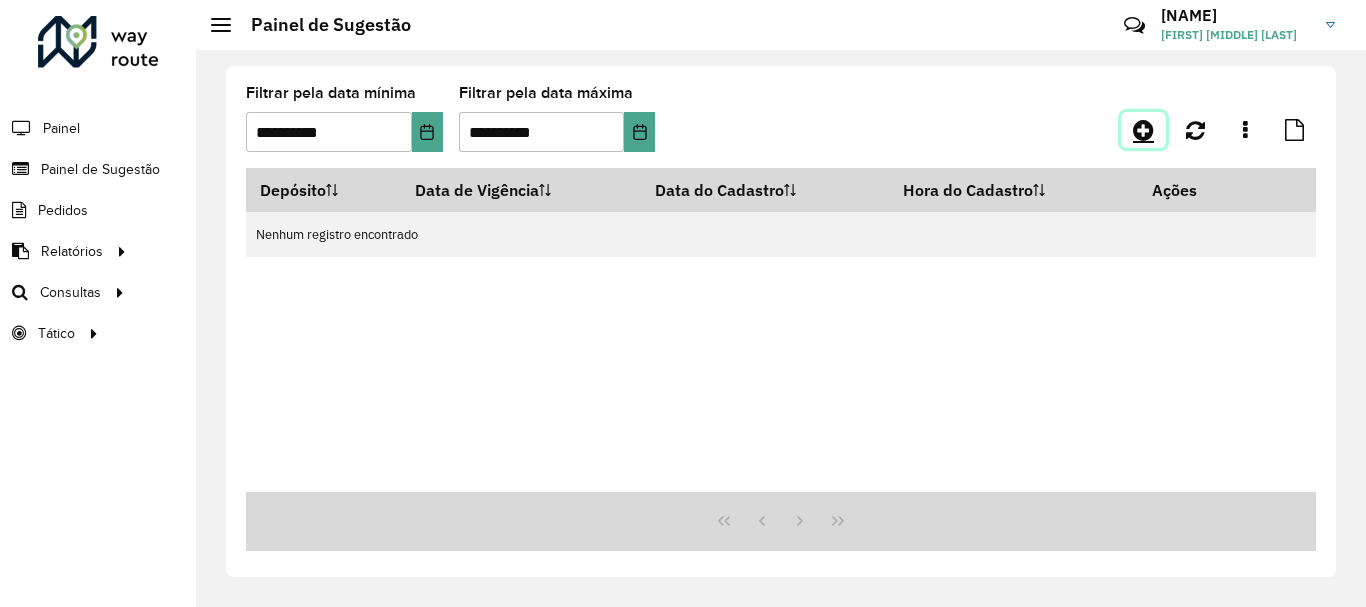 click 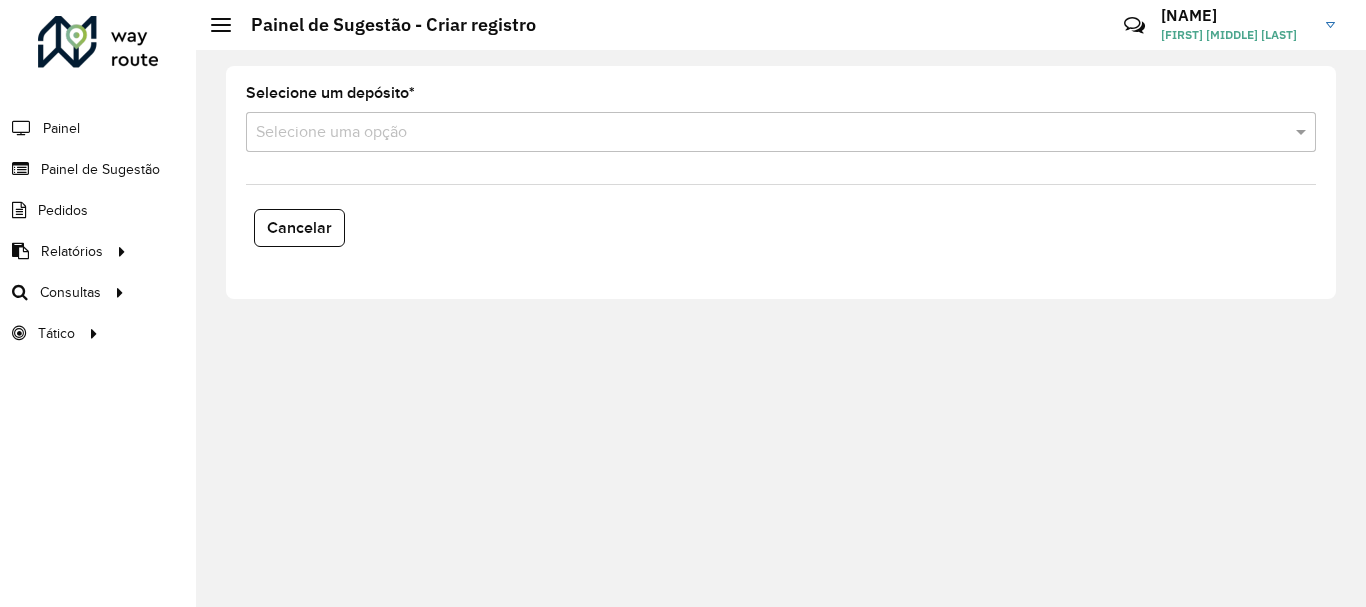 click on "Selecione uma opção" at bounding box center [781, 132] 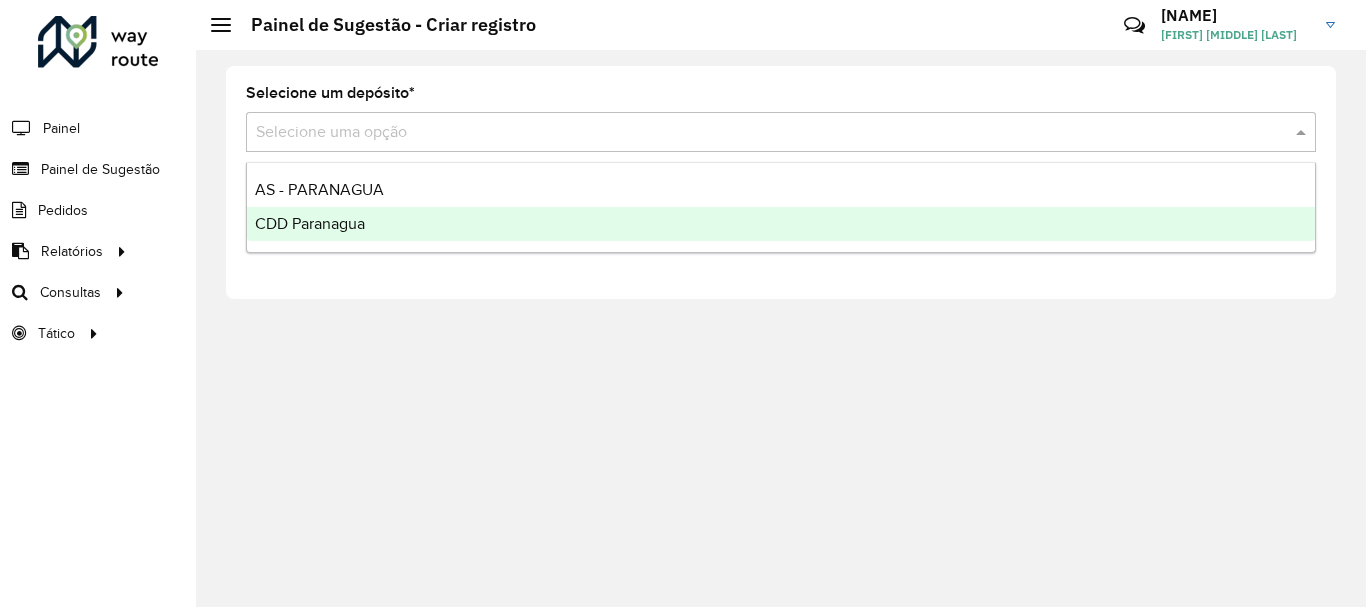 click on "CDD Paranagua" at bounding box center (781, 224) 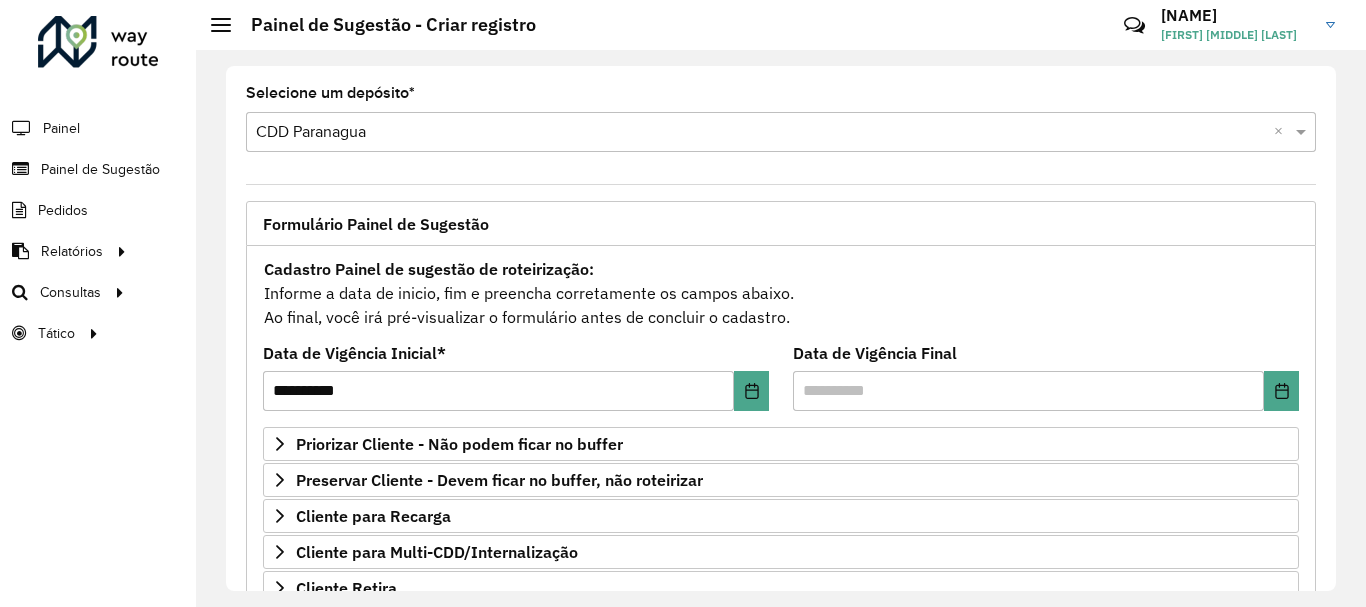scroll, scrollTop: 390, scrollLeft: 0, axis: vertical 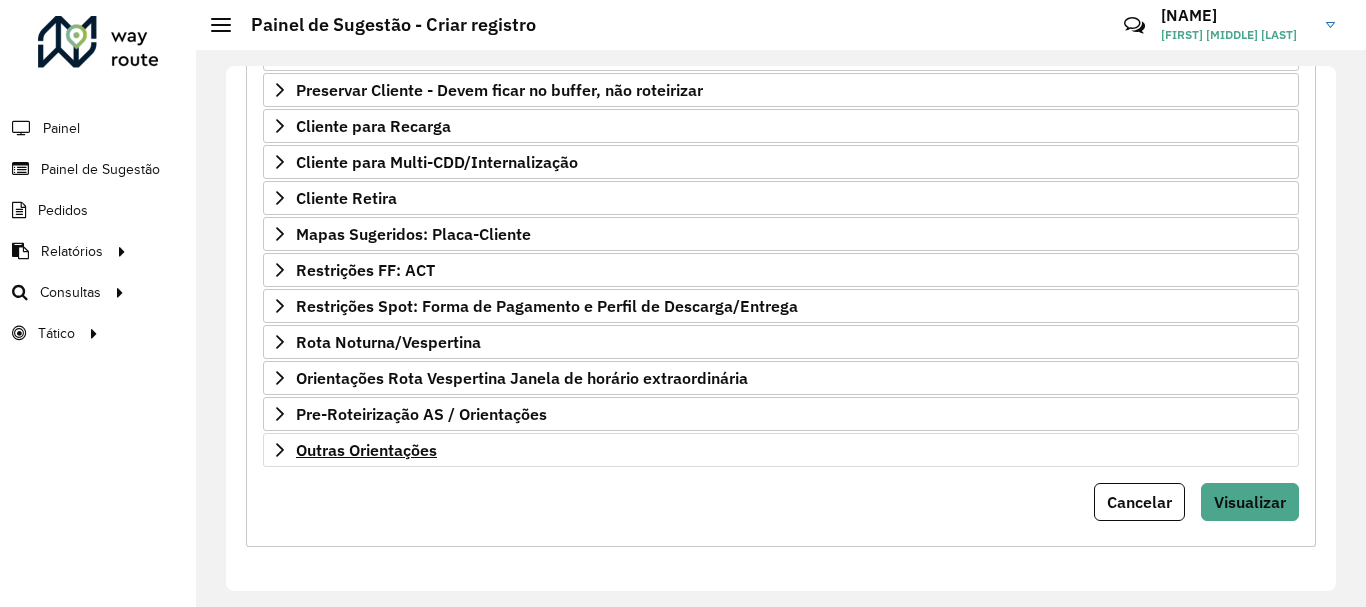 drag, startPoint x: 408, startPoint y: 475, endPoint x: 403, endPoint y: 453, distance: 22.561028 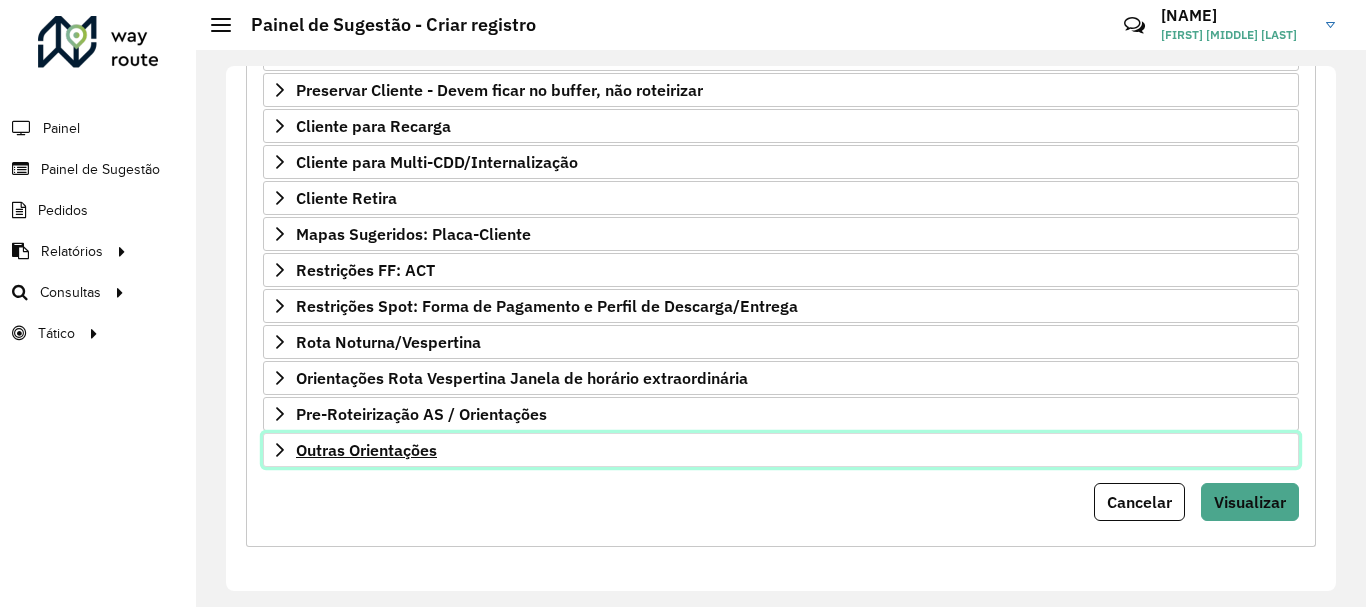 click on "Outras Orientações" at bounding box center [366, 450] 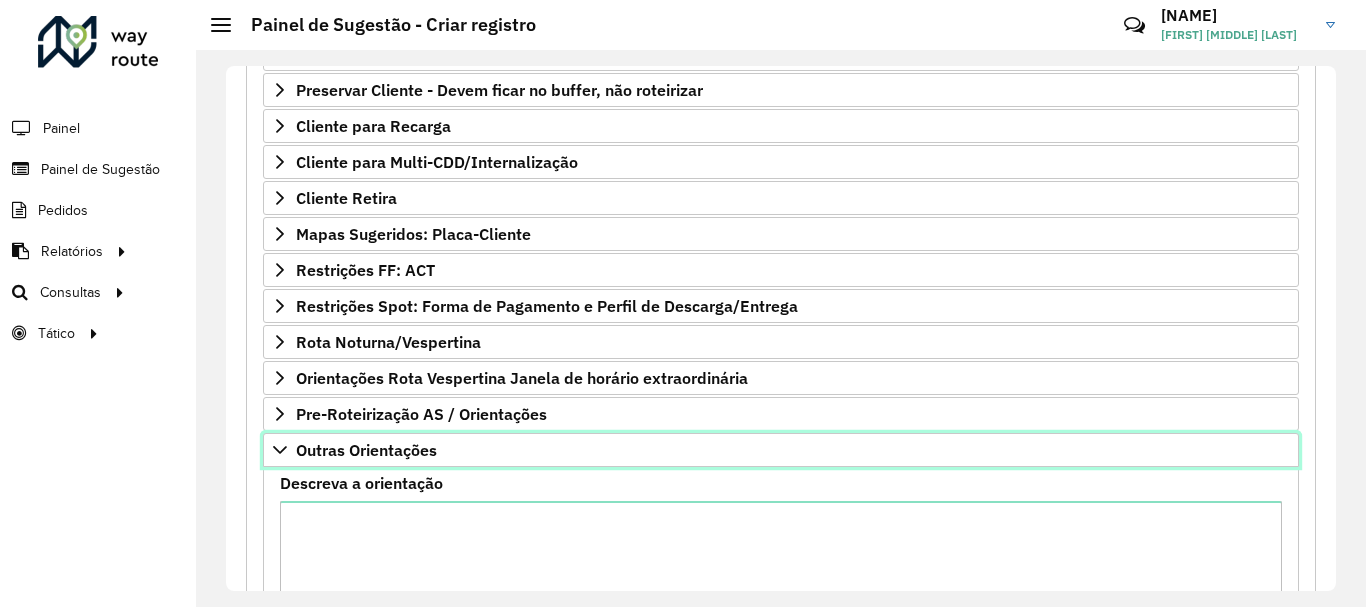 scroll, scrollTop: 618, scrollLeft: 0, axis: vertical 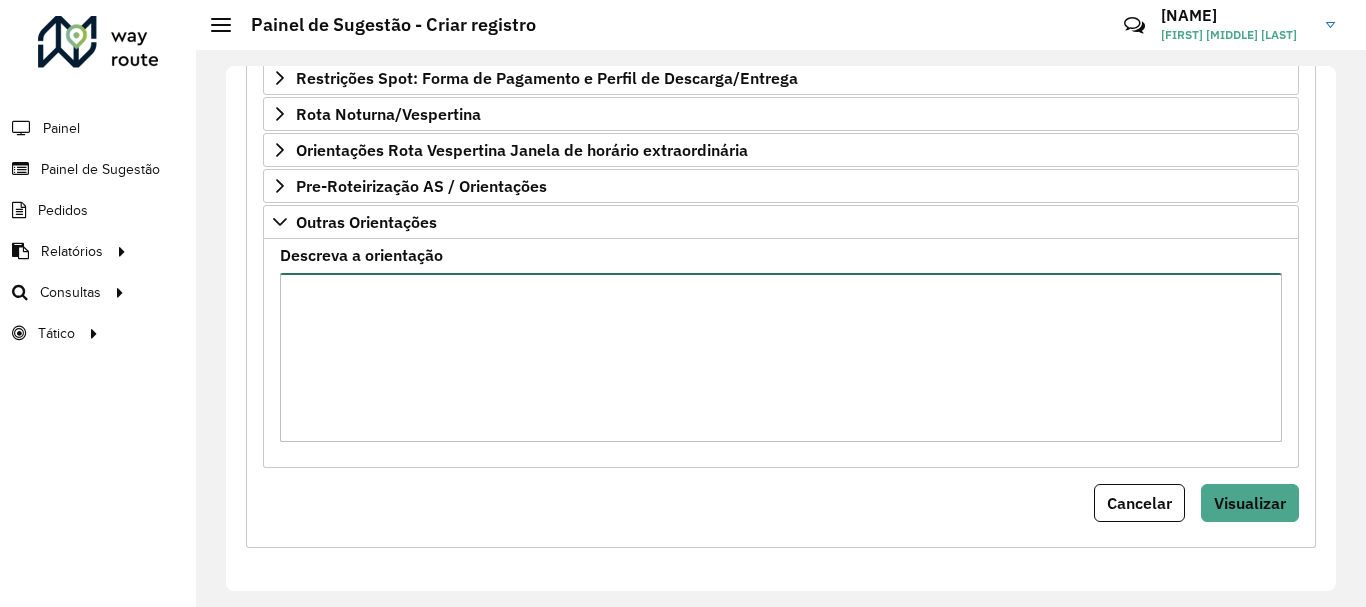 click on "Descreva a orientação" at bounding box center (781, 357) 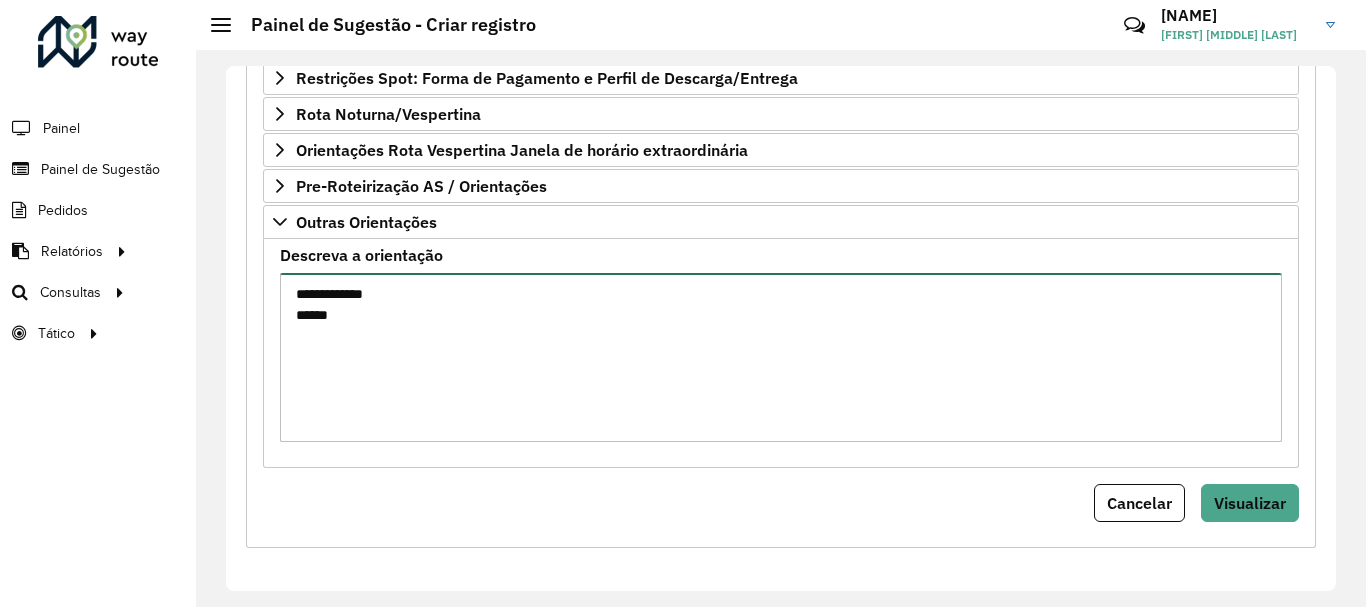 paste on "****
****" 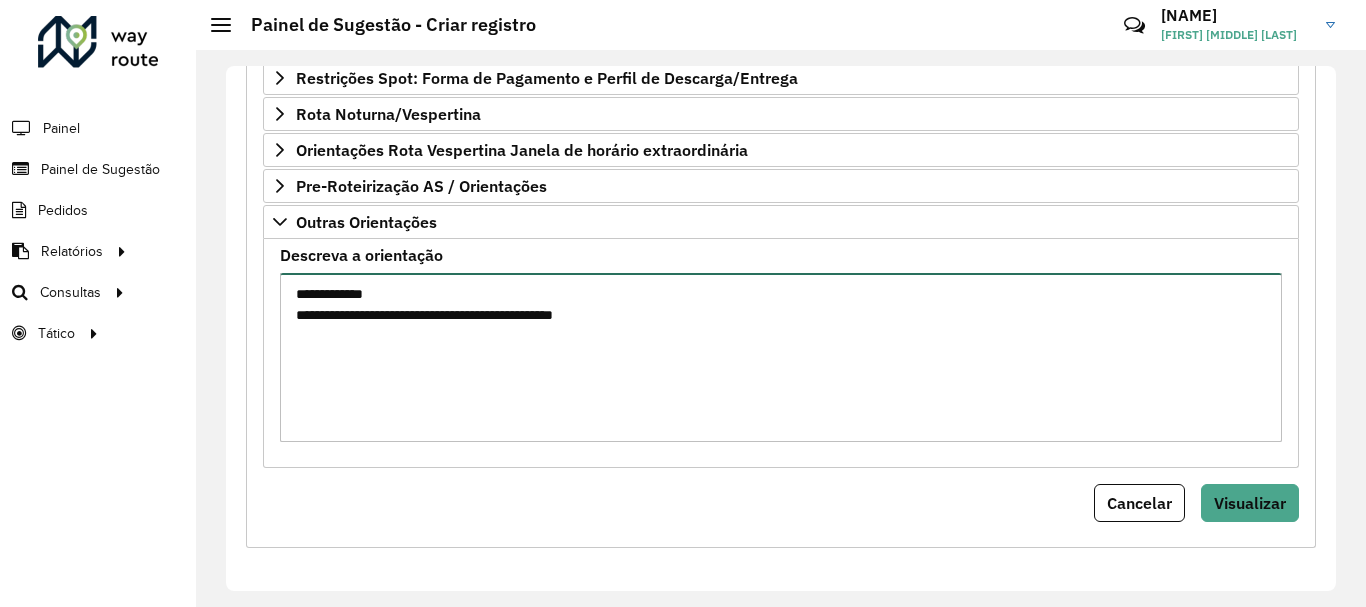 click on "[NUMBER] - [NUMBER] [NUMBER]" at bounding box center (781, 357) 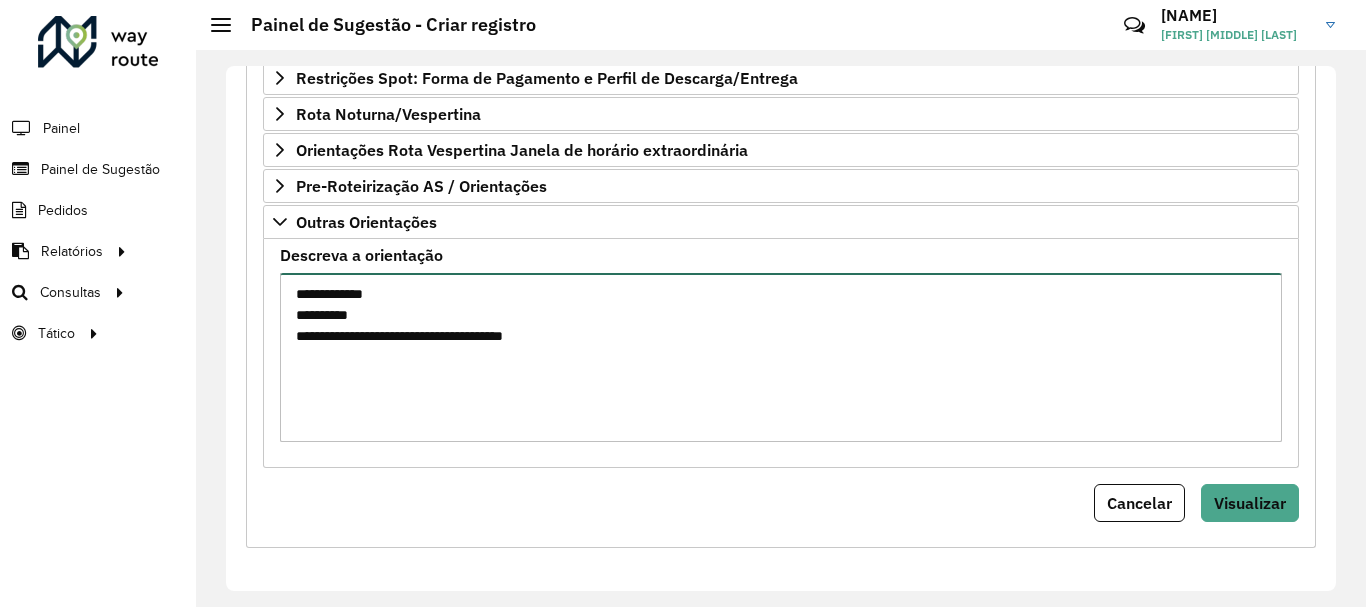 drag, startPoint x: 504, startPoint y: 359, endPoint x: 97, endPoint y: 376, distance: 407.3549 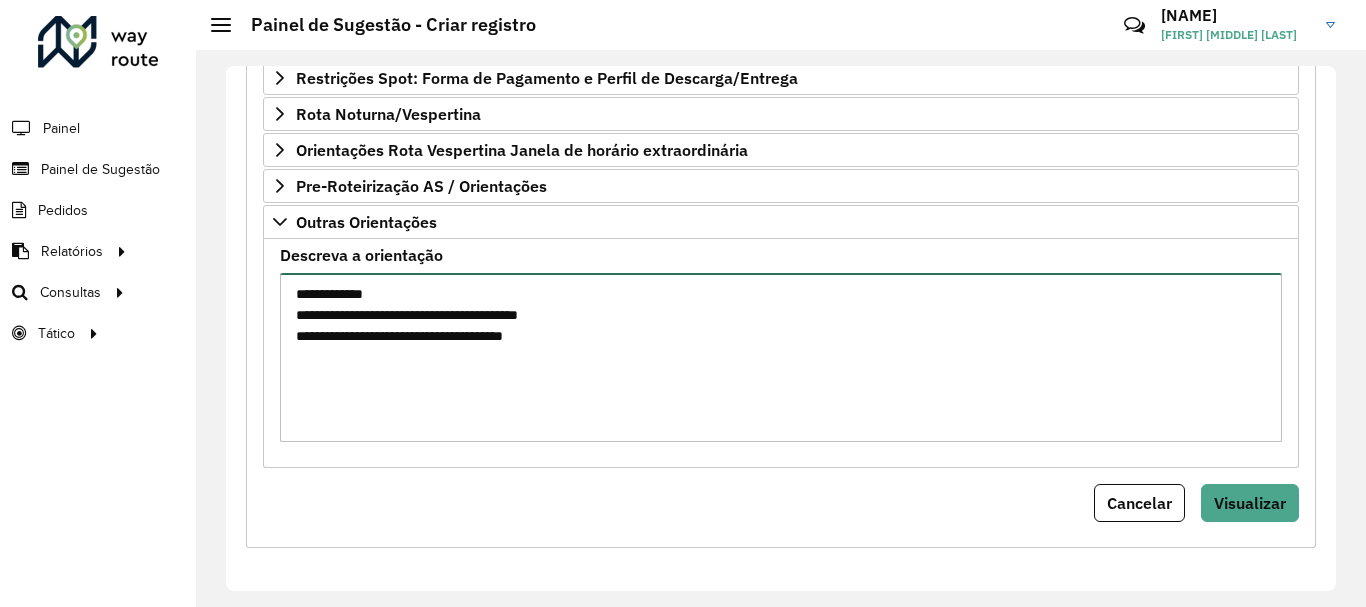 click on "[NUMBER] - [NUMBER] [NUMBER]" at bounding box center [781, 357] 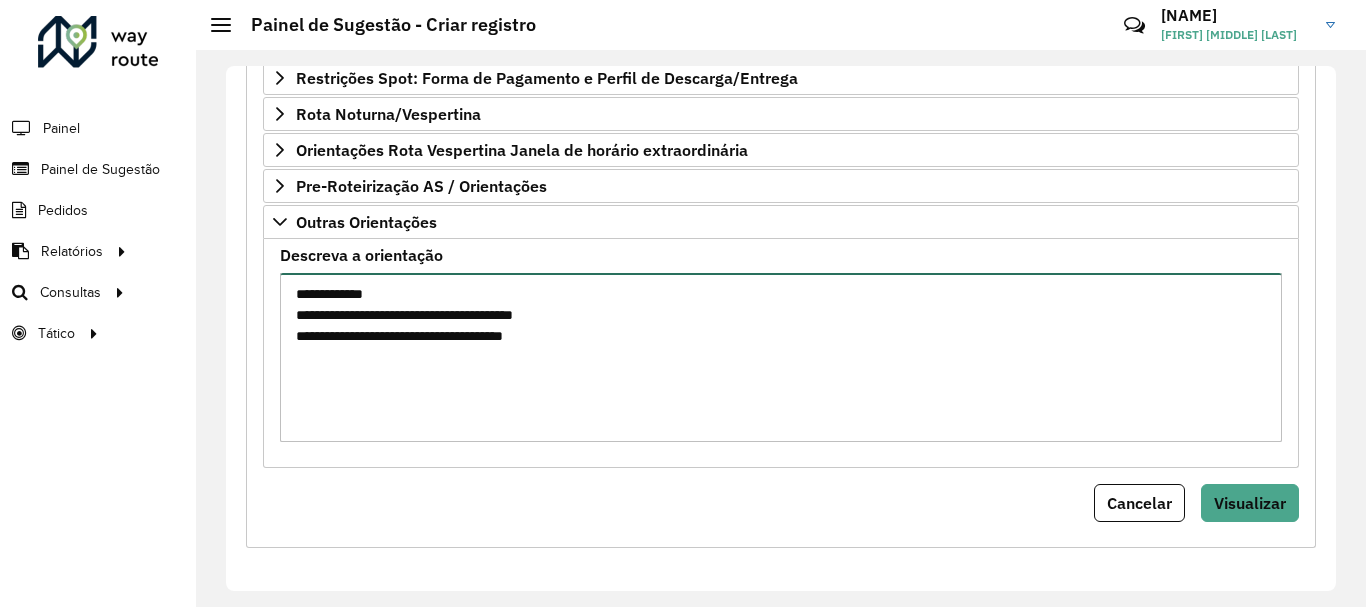 click on "[NUMBER] - [NUMBER] [NUMBER]" at bounding box center [781, 357] 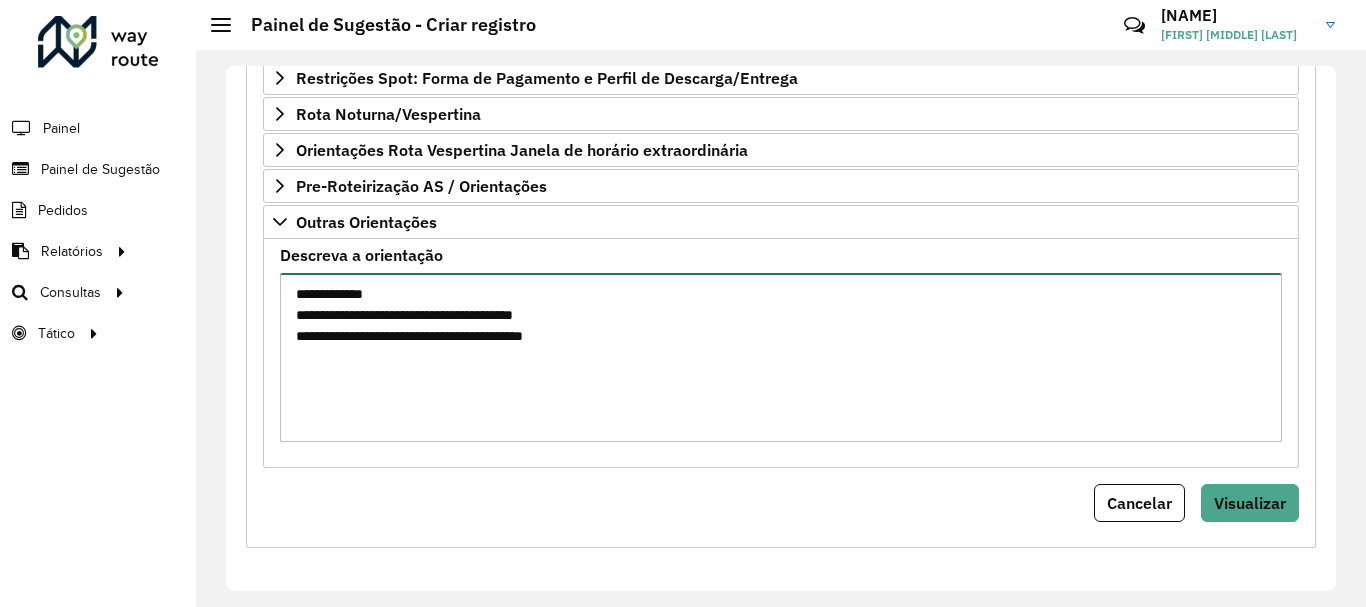 click on "[NUMBER] - [NUMBER] [NUMBER]" at bounding box center (781, 357) 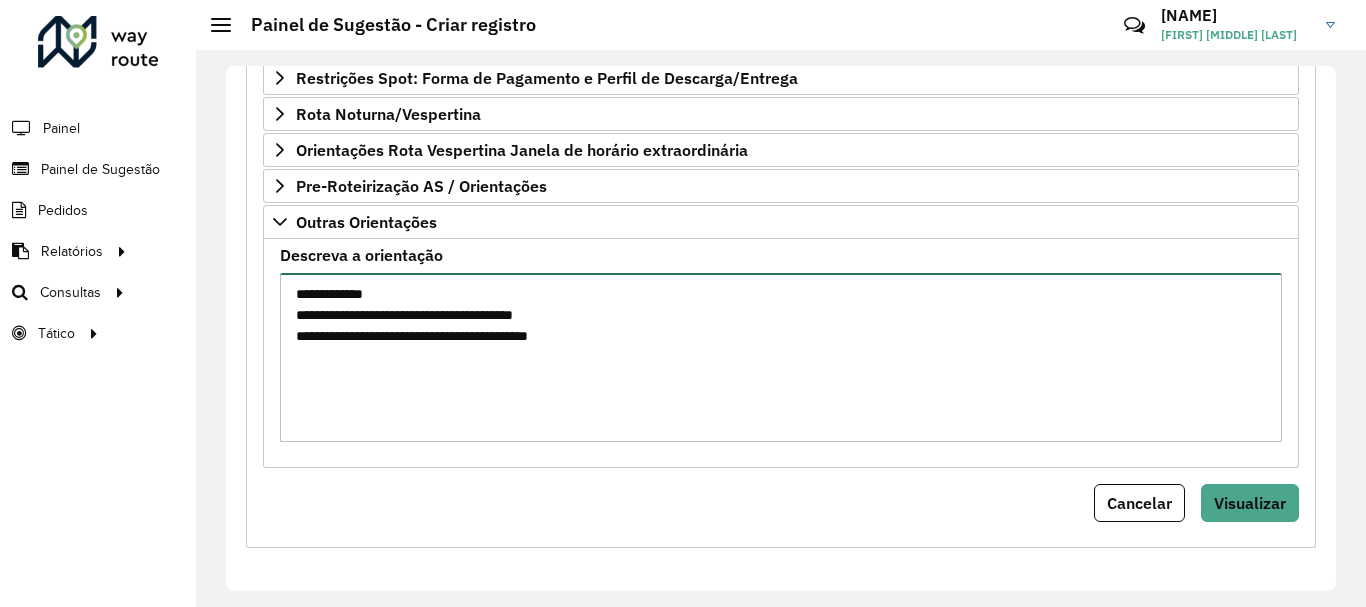 click on "[NUMBER] - [NUMBER] [NUMBER]" at bounding box center (781, 357) 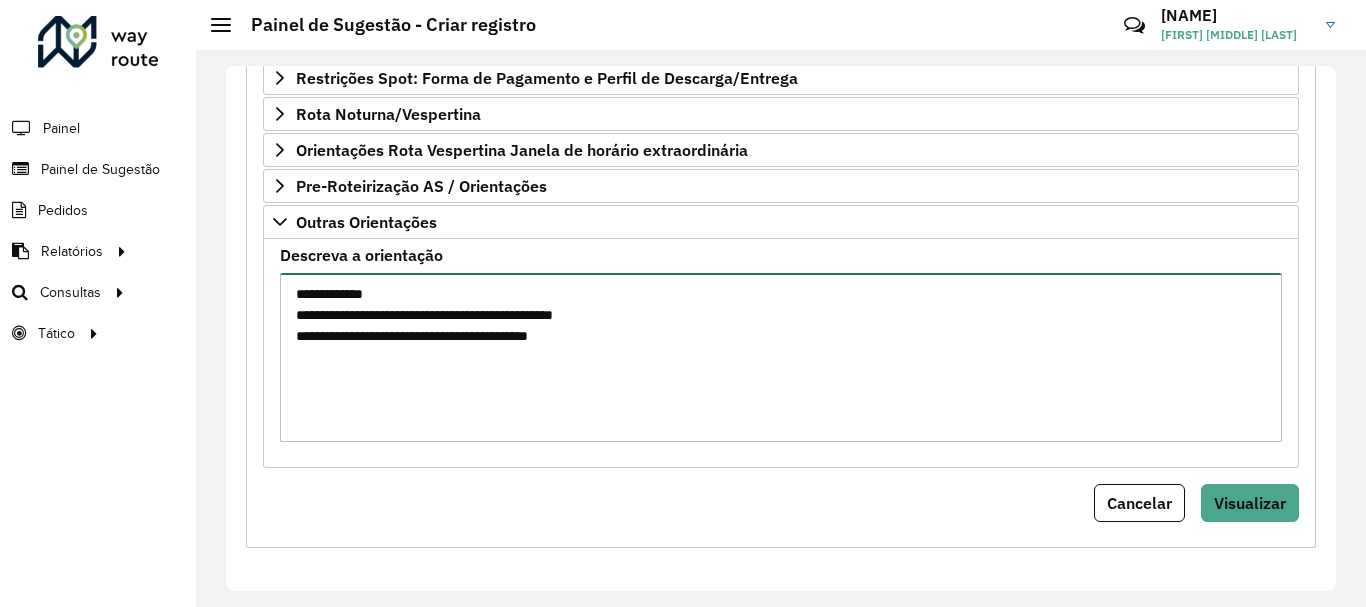 type on "[NUMBER] - [NUMBER] [NUMBER]" 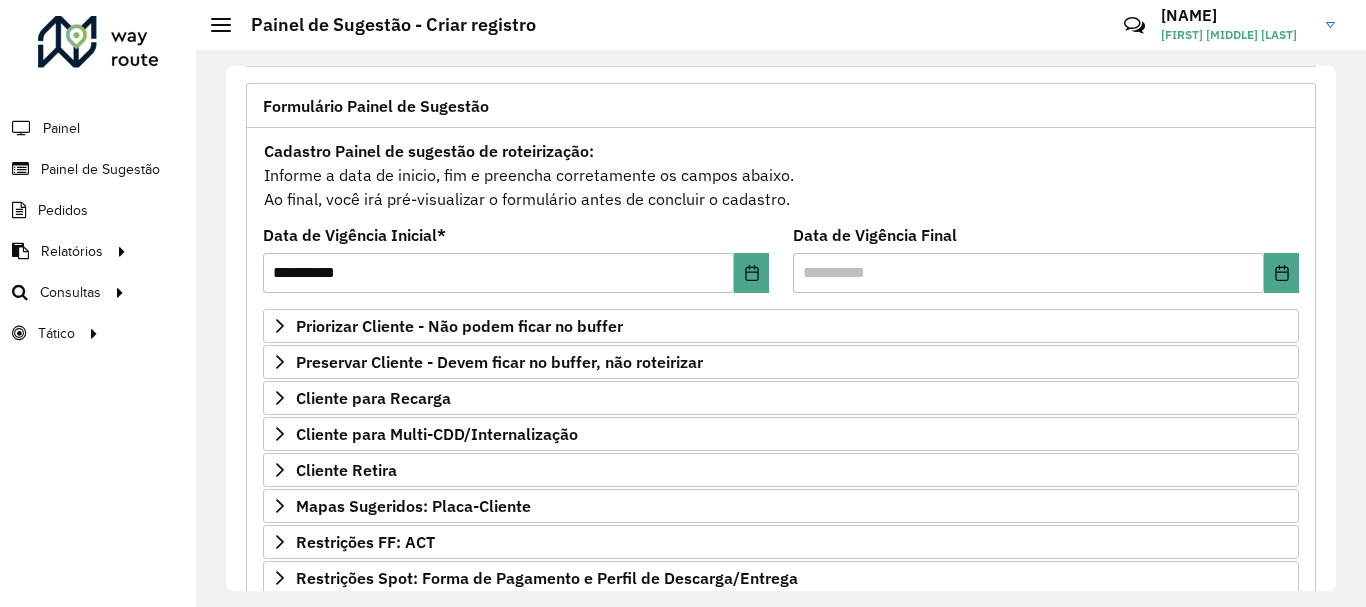 scroll, scrollTop: 0, scrollLeft: 0, axis: both 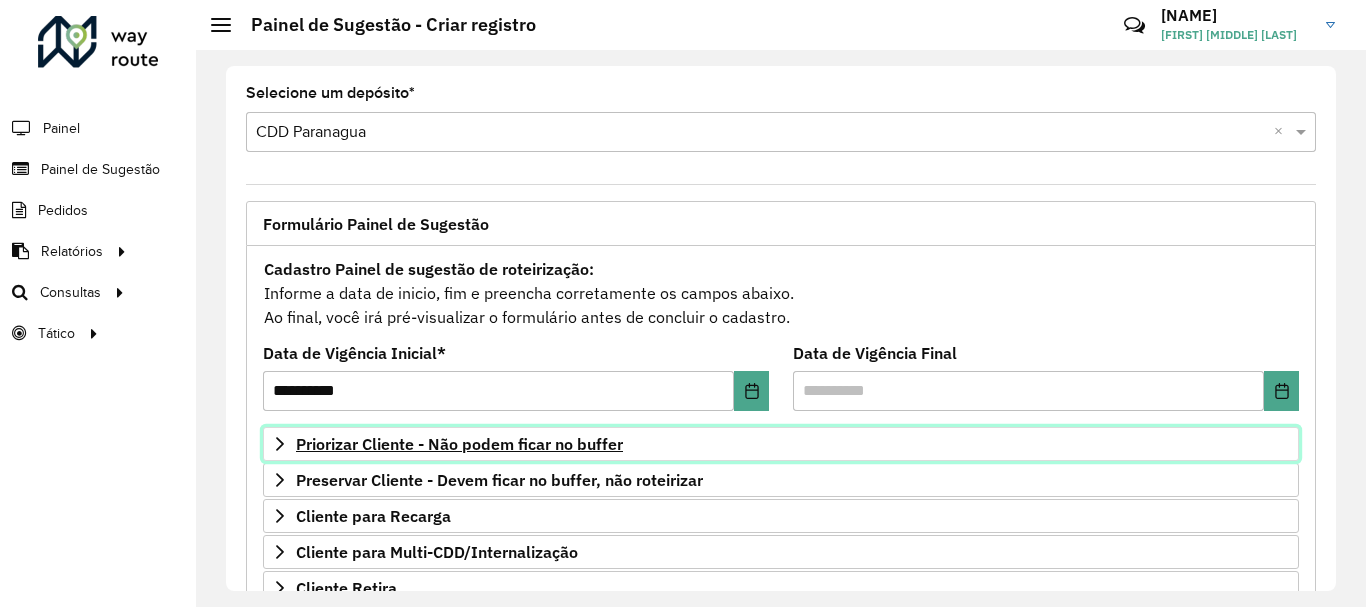click on "Priorizar Cliente - Não podem ficar no buffer" at bounding box center [781, 444] 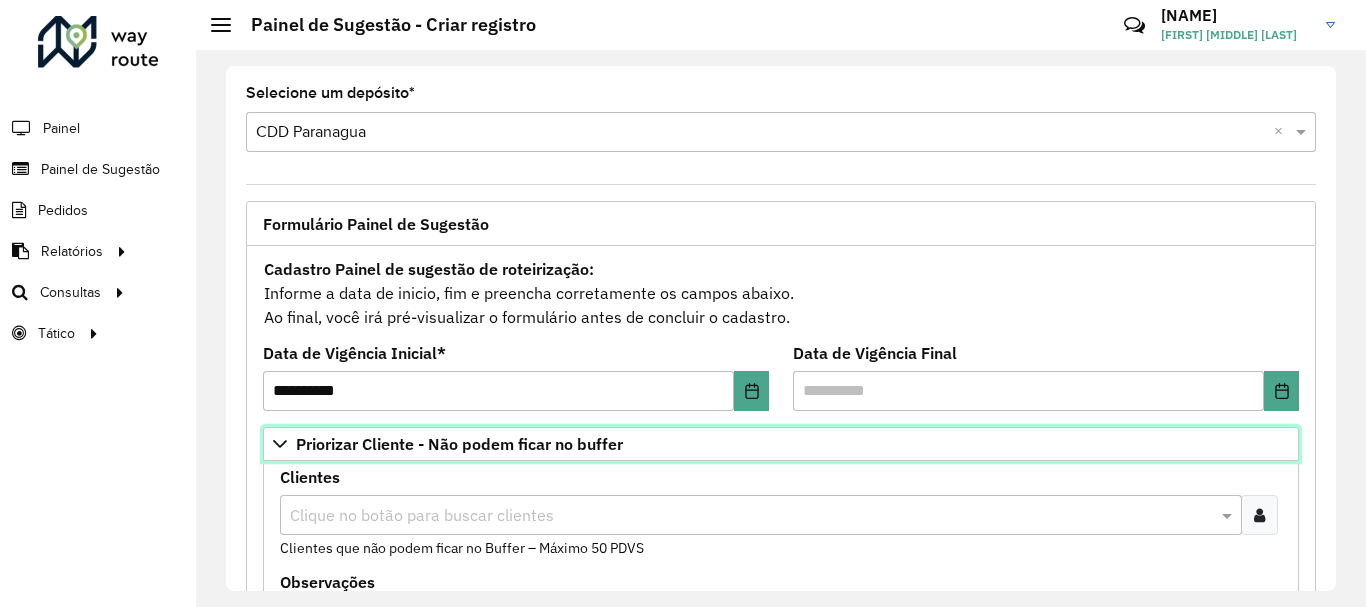 scroll, scrollTop: 100, scrollLeft: 0, axis: vertical 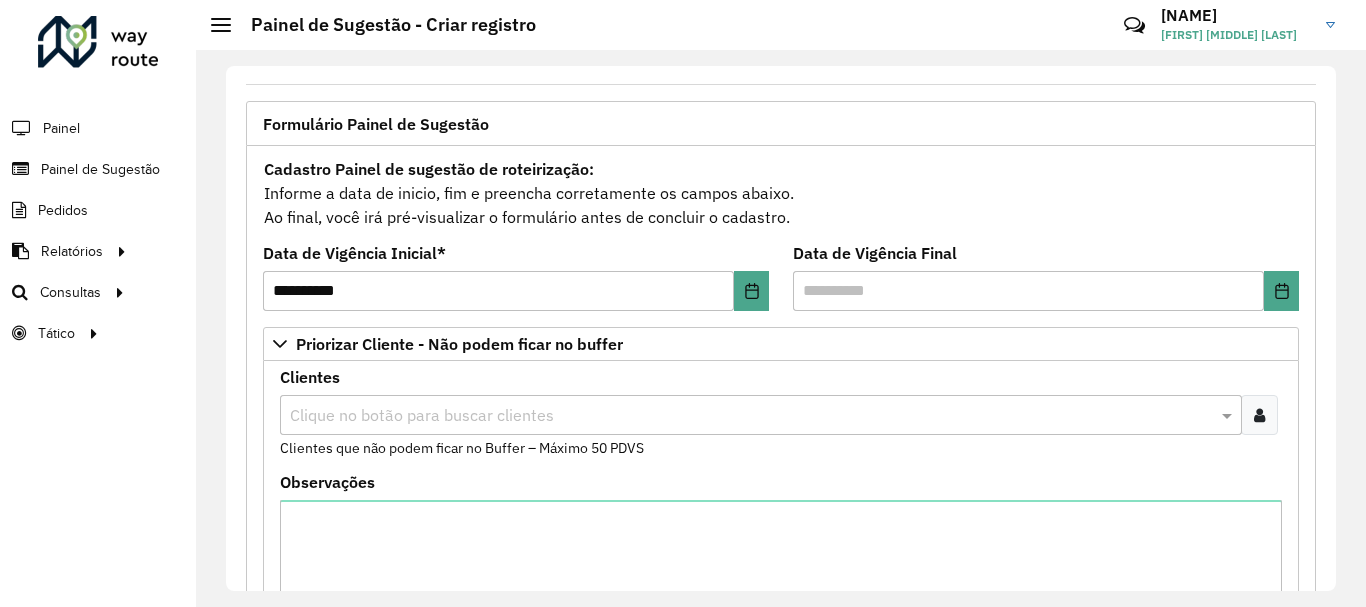 click at bounding box center (1259, 415) 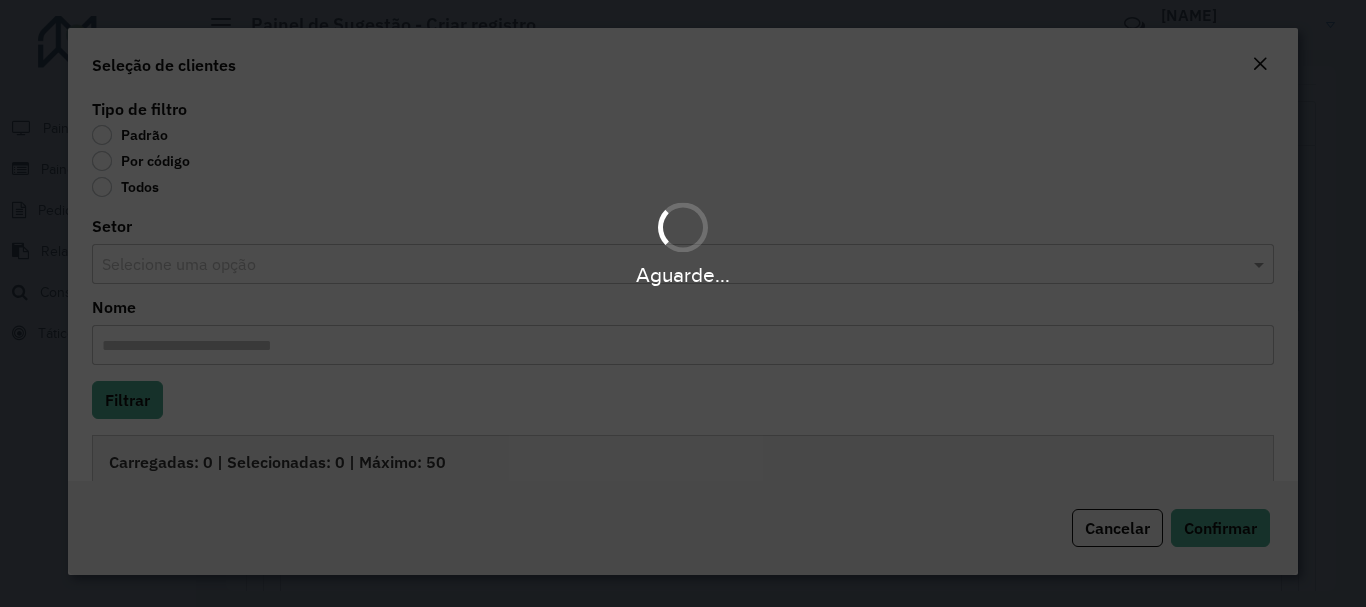 click on "Aguarde..." at bounding box center (683, 303) 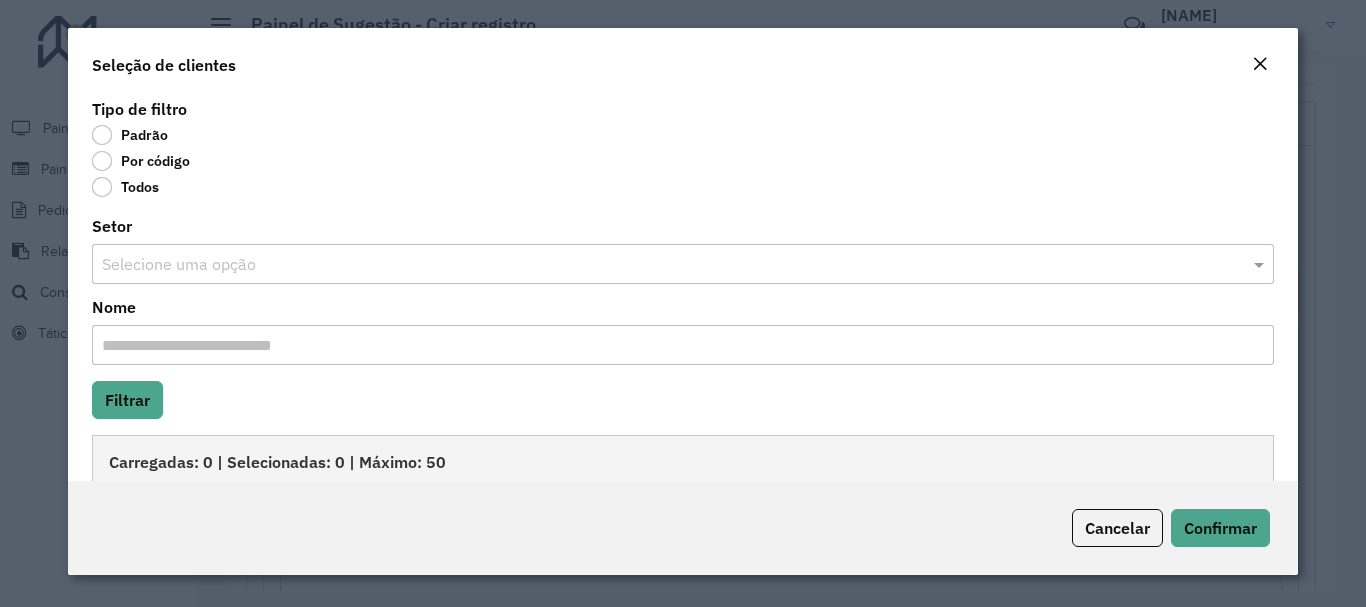 click on "Por código" 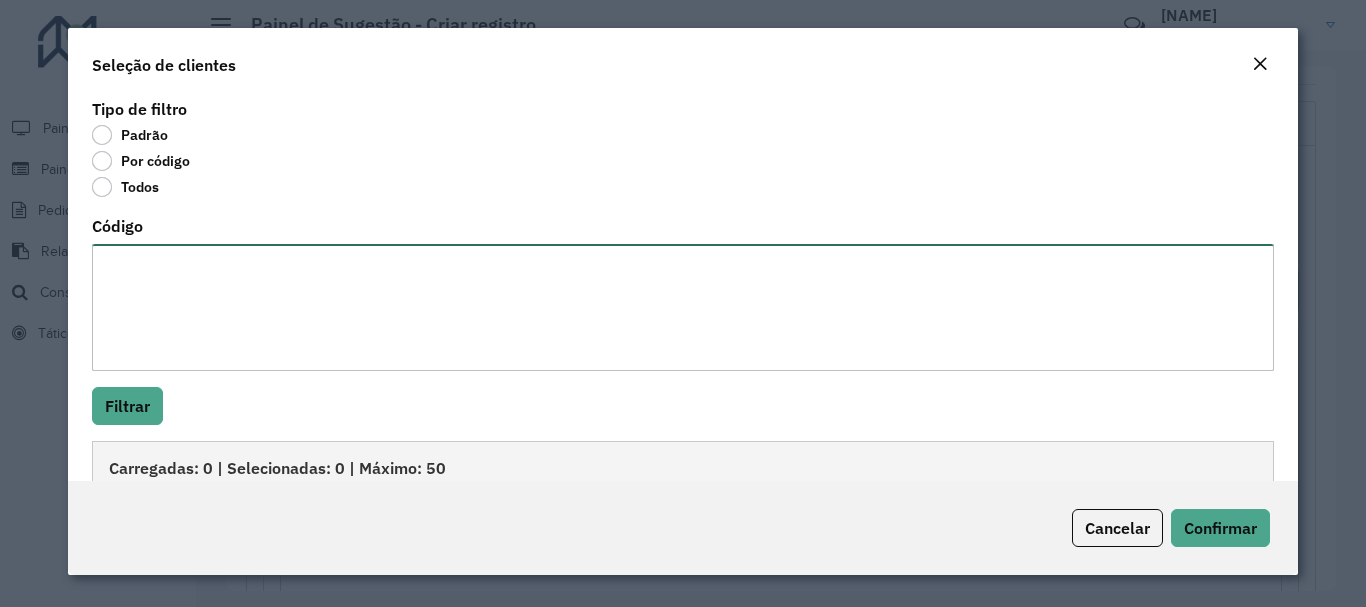 click on "Código" at bounding box center [682, 307] 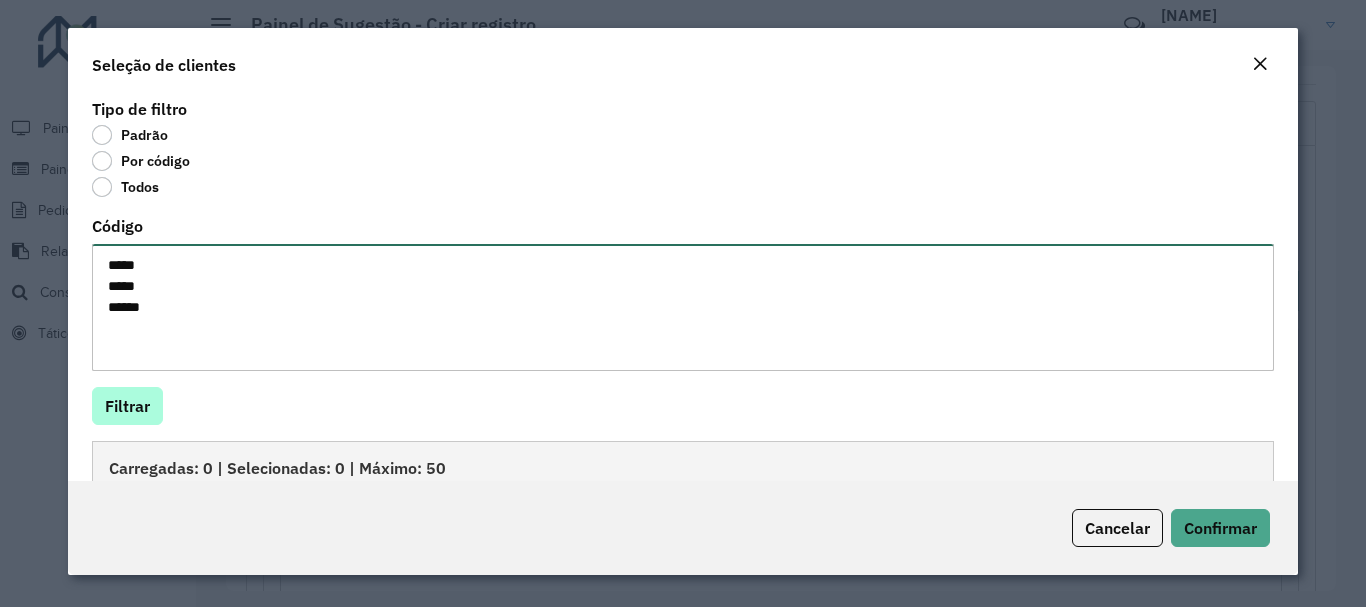 type on "*****
*****
*****" 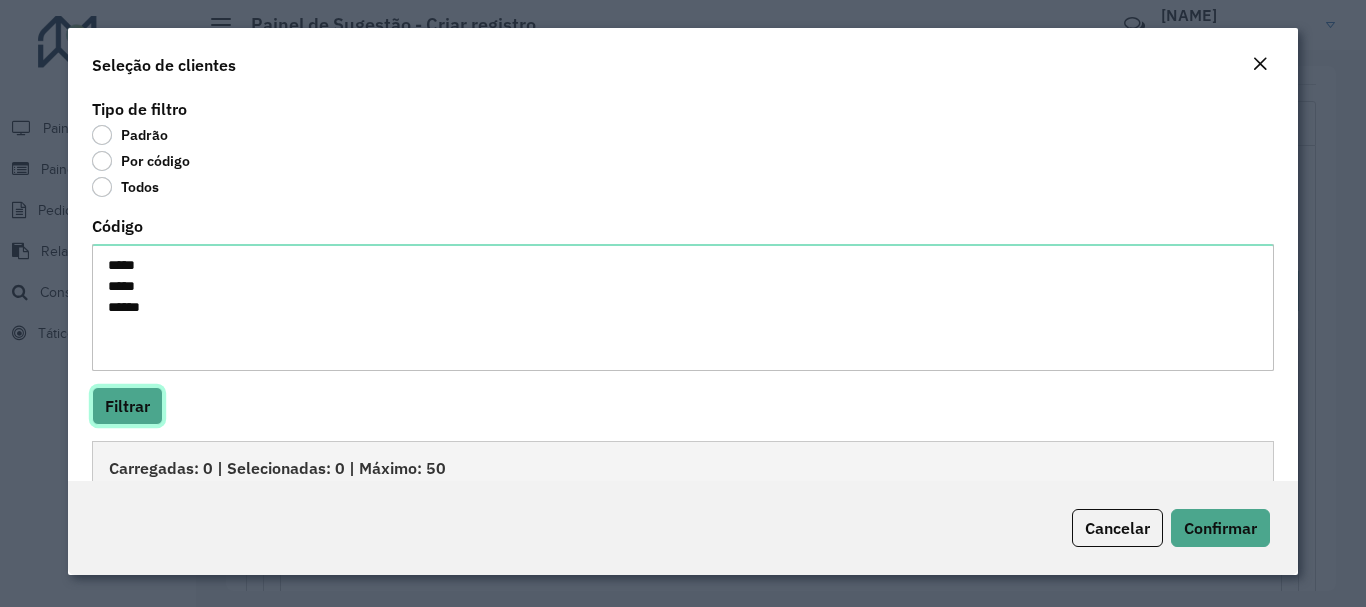 click on "Filtrar" 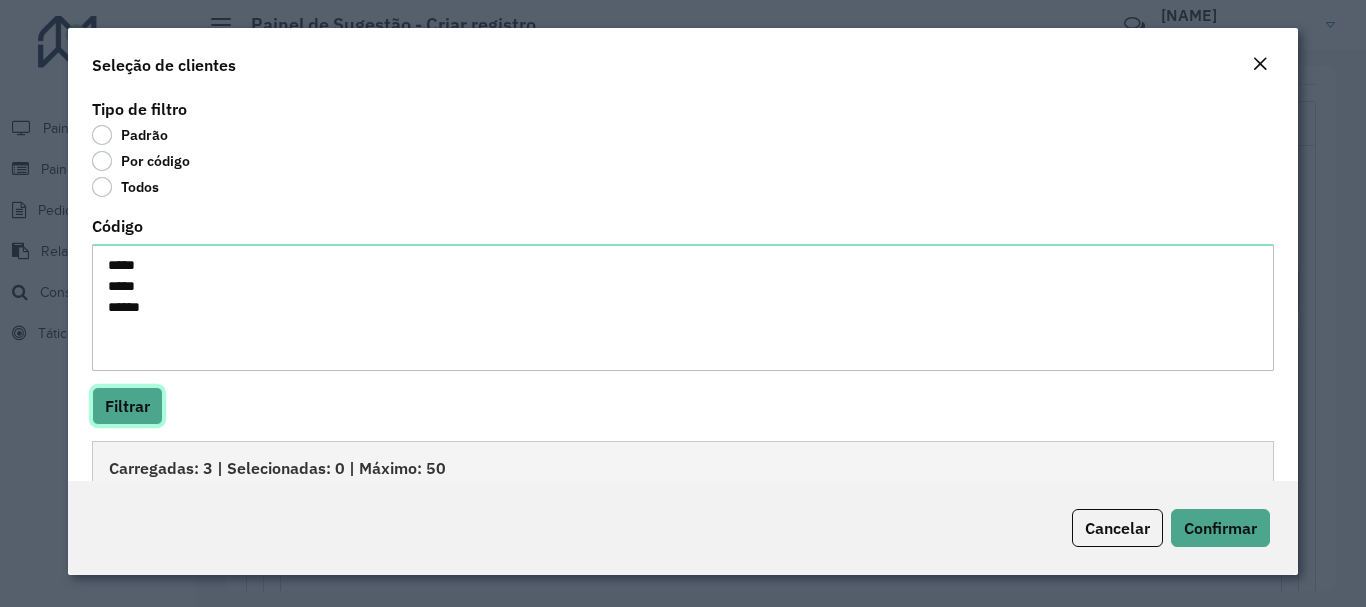 scroll, scrollTop: 204, scrollLeft: 0, axis: vertical 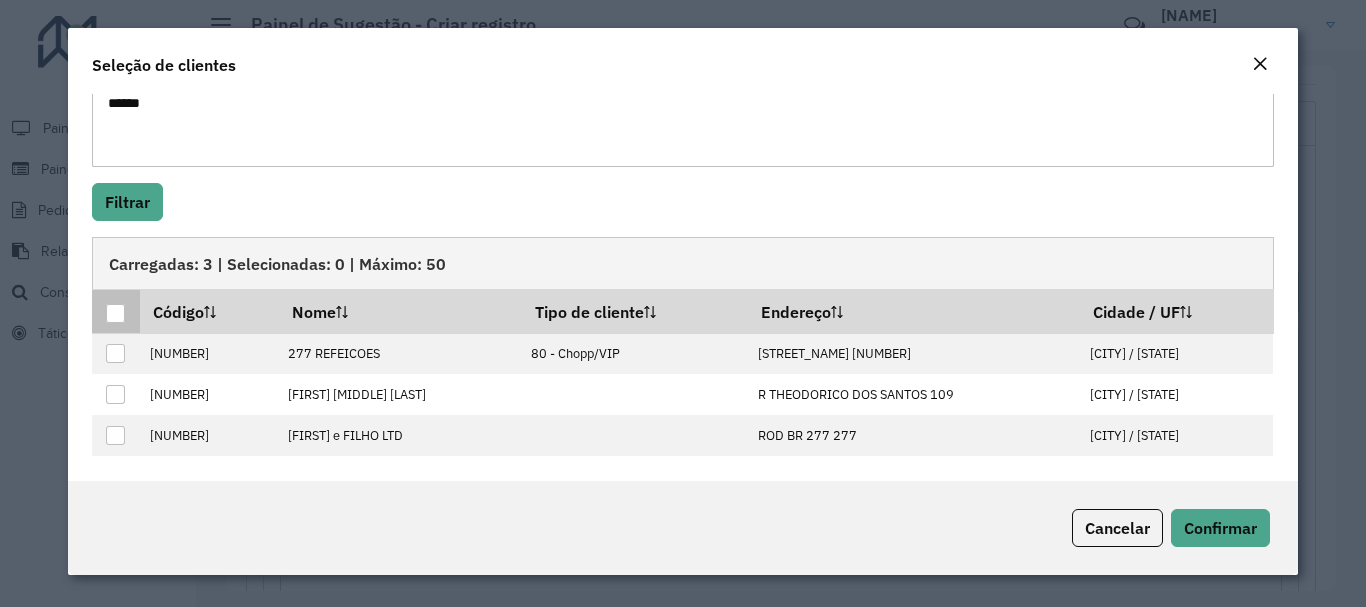 click at bounding box center [115, 313] 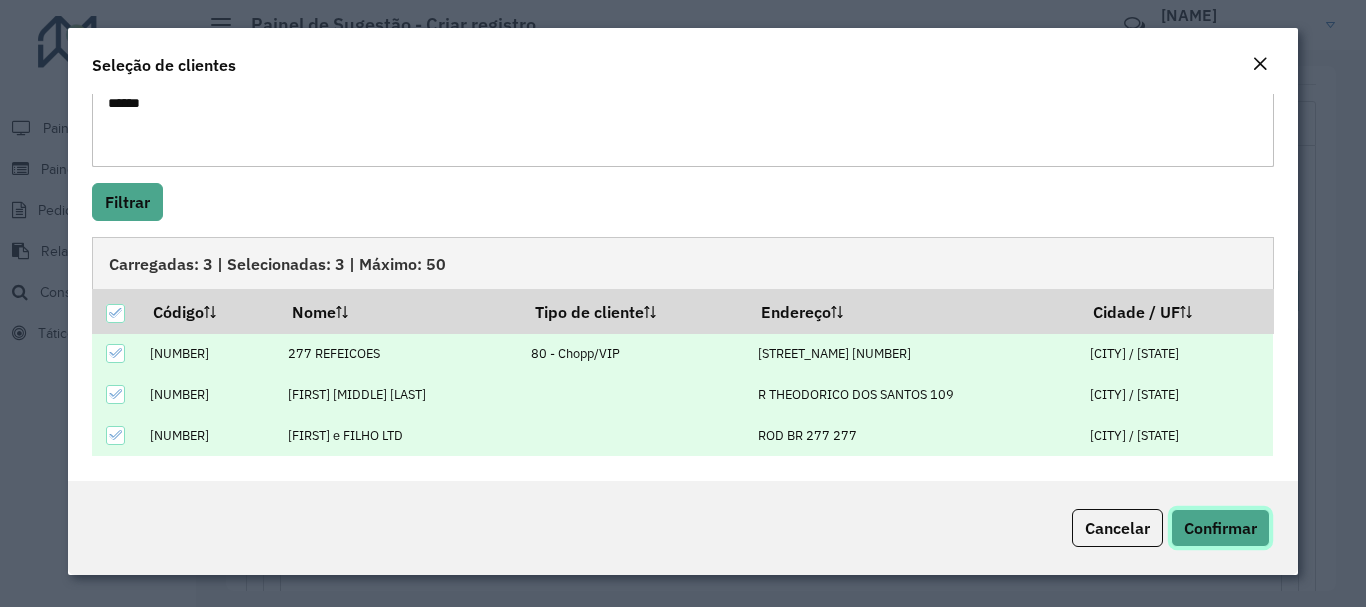 click on "Confirmar" 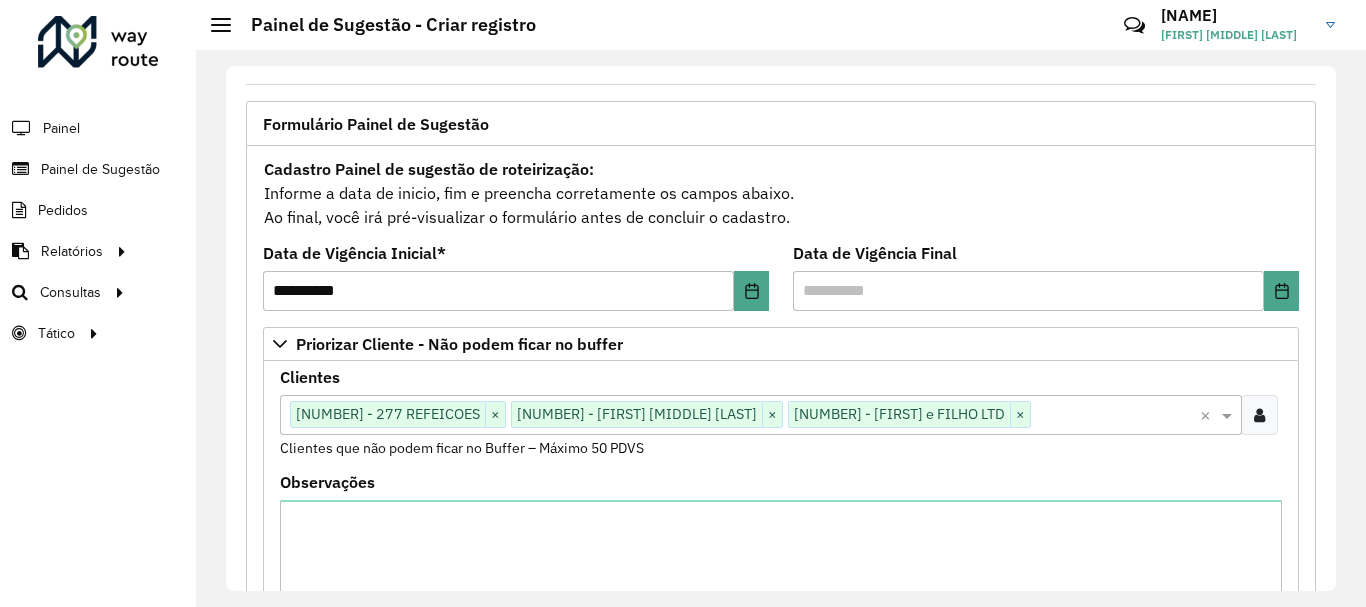 click at bounding box center (1259, 415) 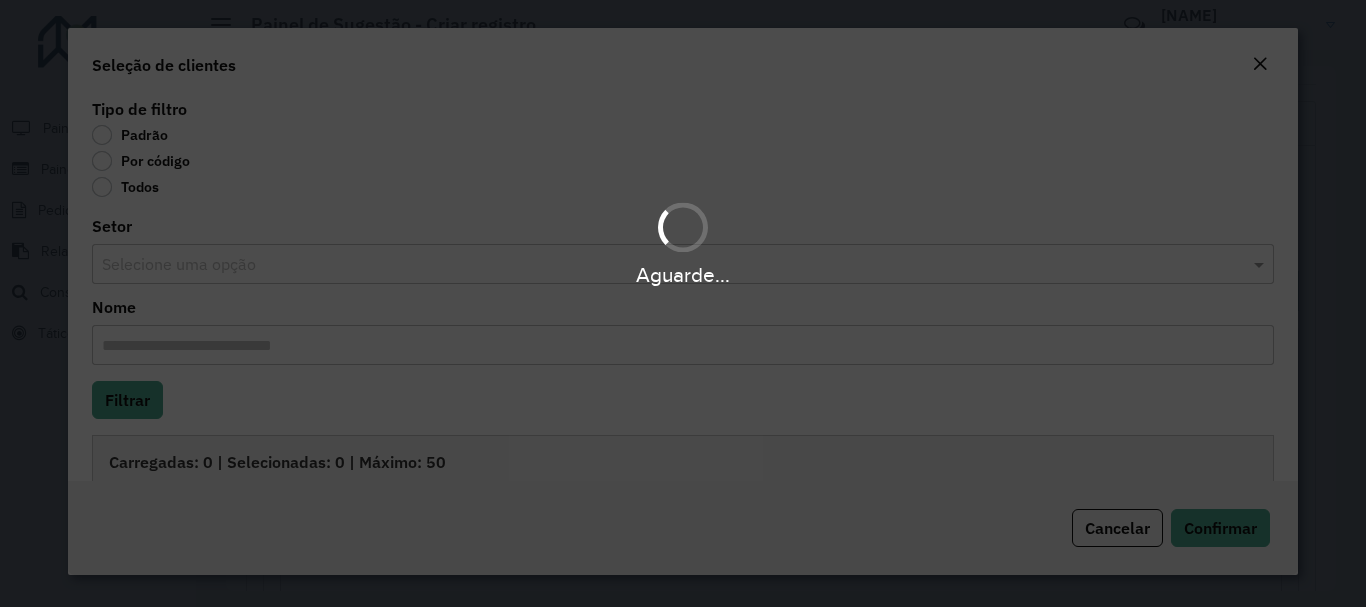 click on "Aguarde...  Pop-up bloqueado!  Seu navegador bloqueou automáticamente a abertura de uma nova janela.   Acesse as configurações e adicione o endereço do sistema a lista de permissão.   Fechar  Roteirizador AmbevTech Painel Painel de Sugestão Pedidos Relatórios Clientes Clientes fora malha Edição tempo atendimento Indicadores roteirização Pedidos agrupados Pedidos não Roteirizados Romaneio Roteirização Setor Veículos Consultas Roteirização Setores Tático Análise de Sessões Service Time Painel de Sugestão - Criar registro  Críticas? Dúvidas? Elogios? Sugestões? Entre em contato conosco!  [FIRST] [FIRST] [LAST] [LAST]  Selecione um depósito  * Selecione uma opção × CDD [CITY] × Formulário Painel de Sugestão
Cadastro Painel de sugestão de roteirização:
Informe a data de inicio, fim e preencha corretamente os campos abaixo.
Data de Vigência Inicial  * [DATE]  Data de Vigência Final   Clientes  × × × ×" at bounding box center [683, 303] 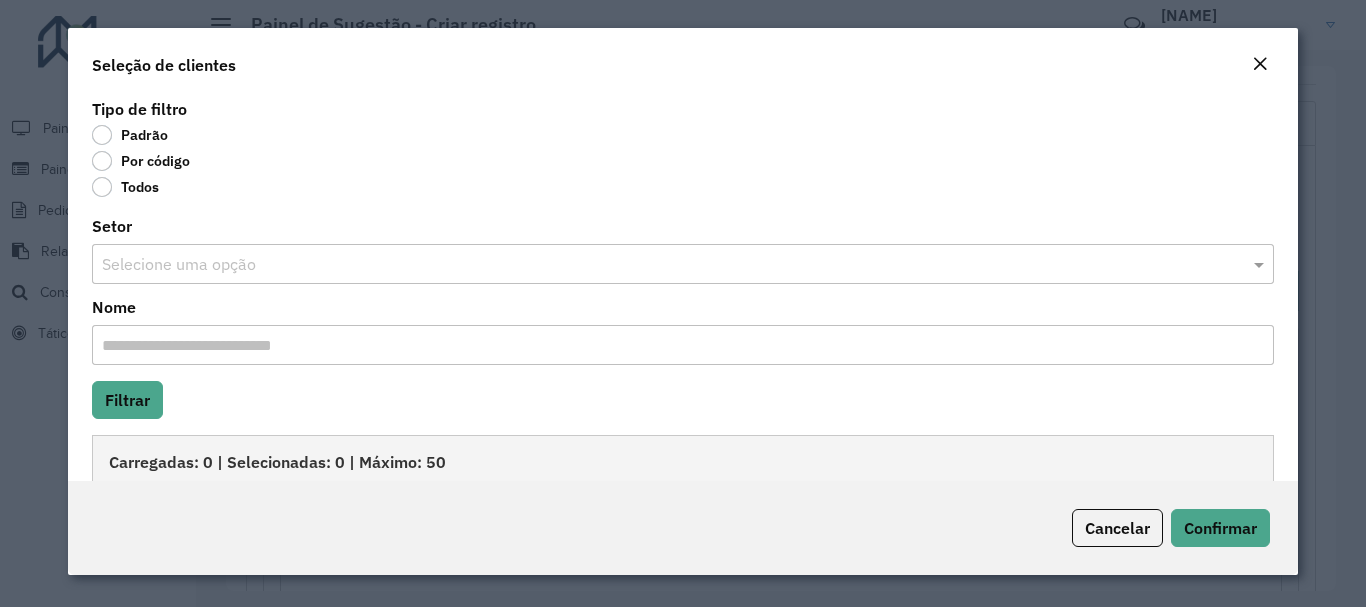 click on "Por código" 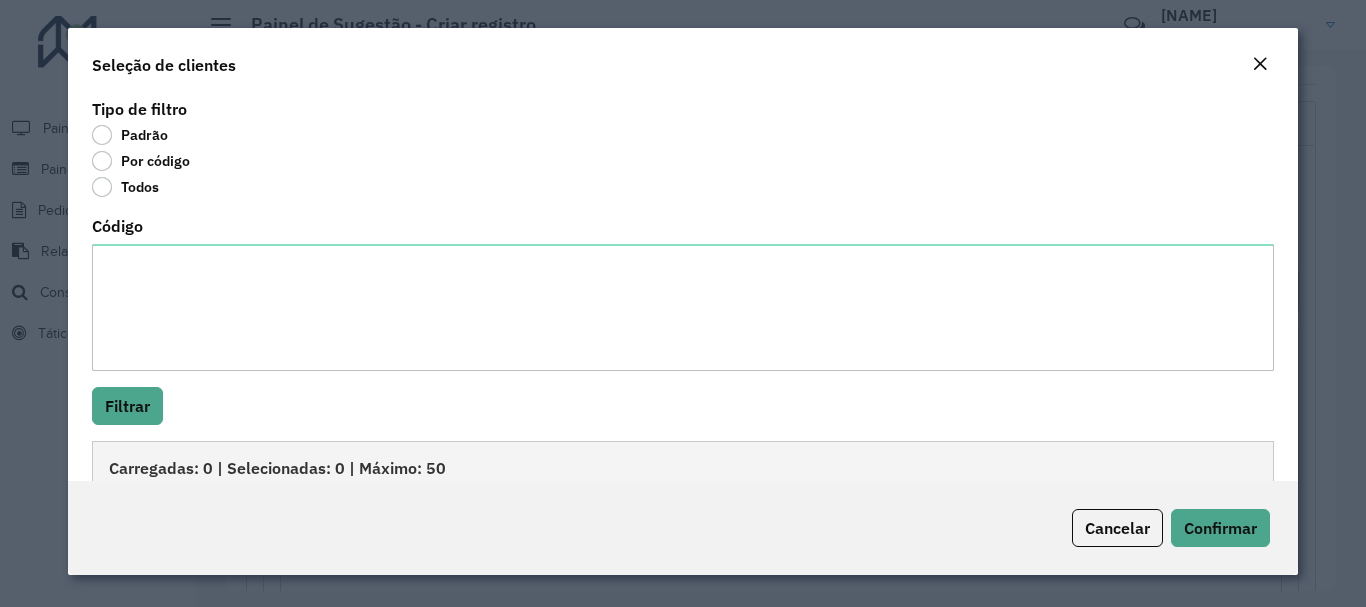 click on "Código" at bounding box center [682, 307] 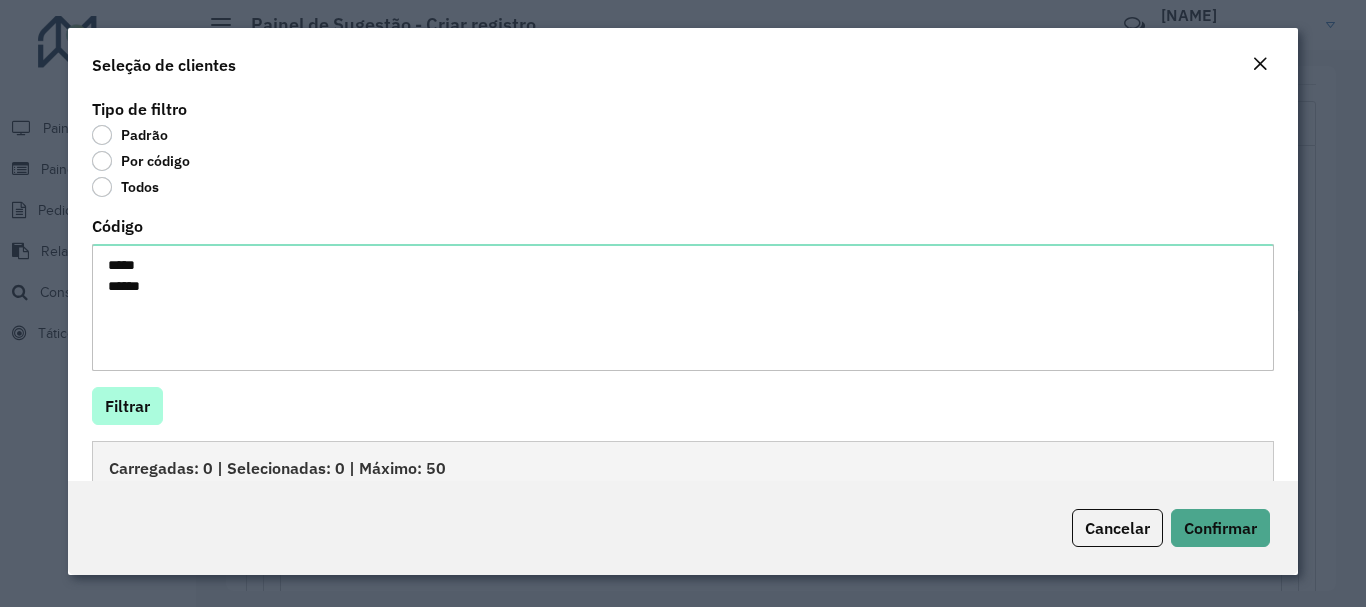 type on "*****
*****" 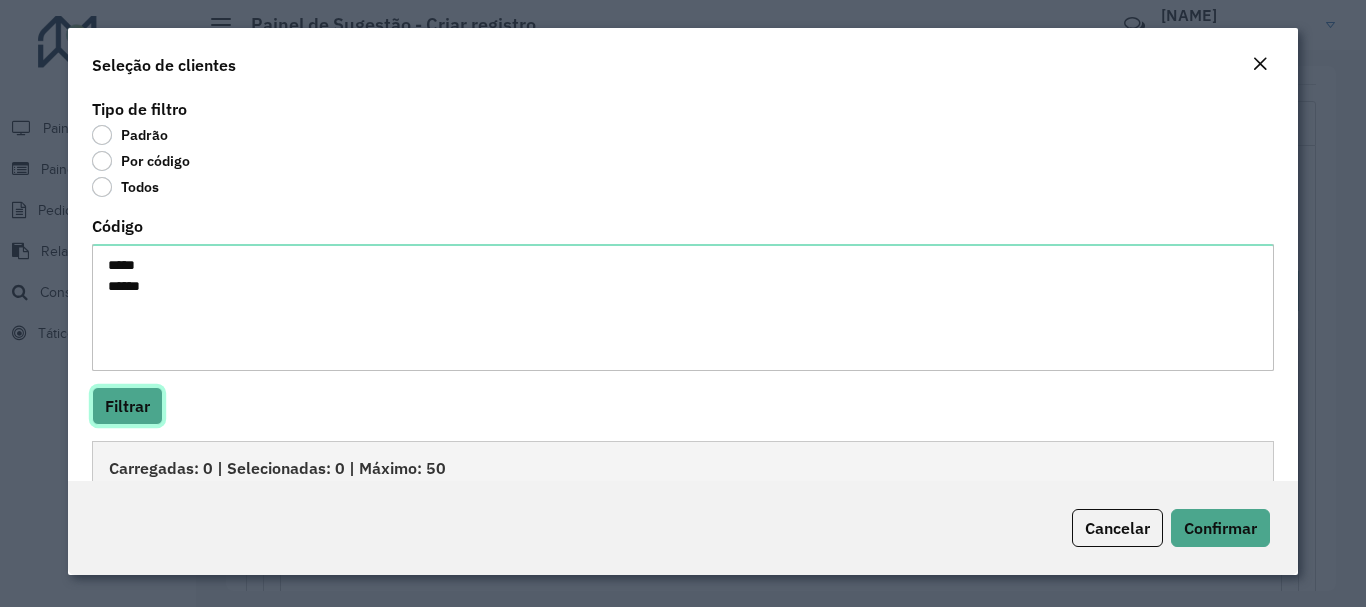 click on "Filtrar" 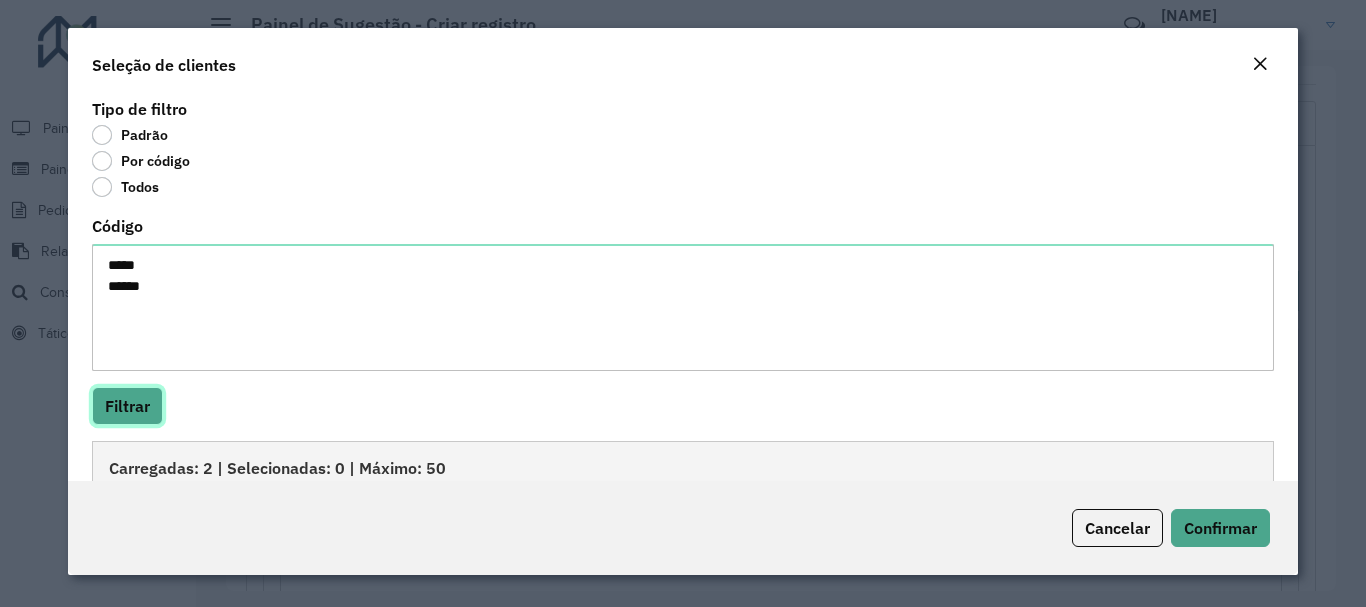 scroll, scrollTop: 163, scrollLeft: 0, axis: vertical 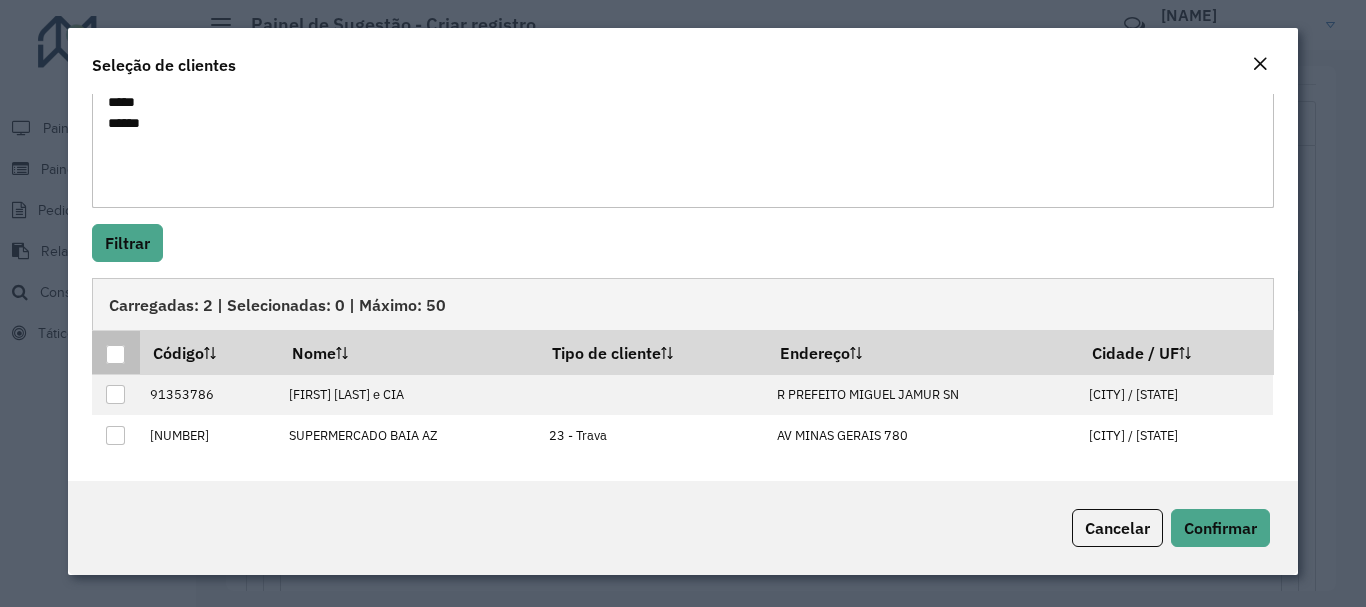 click at bounding box center (115, 354) 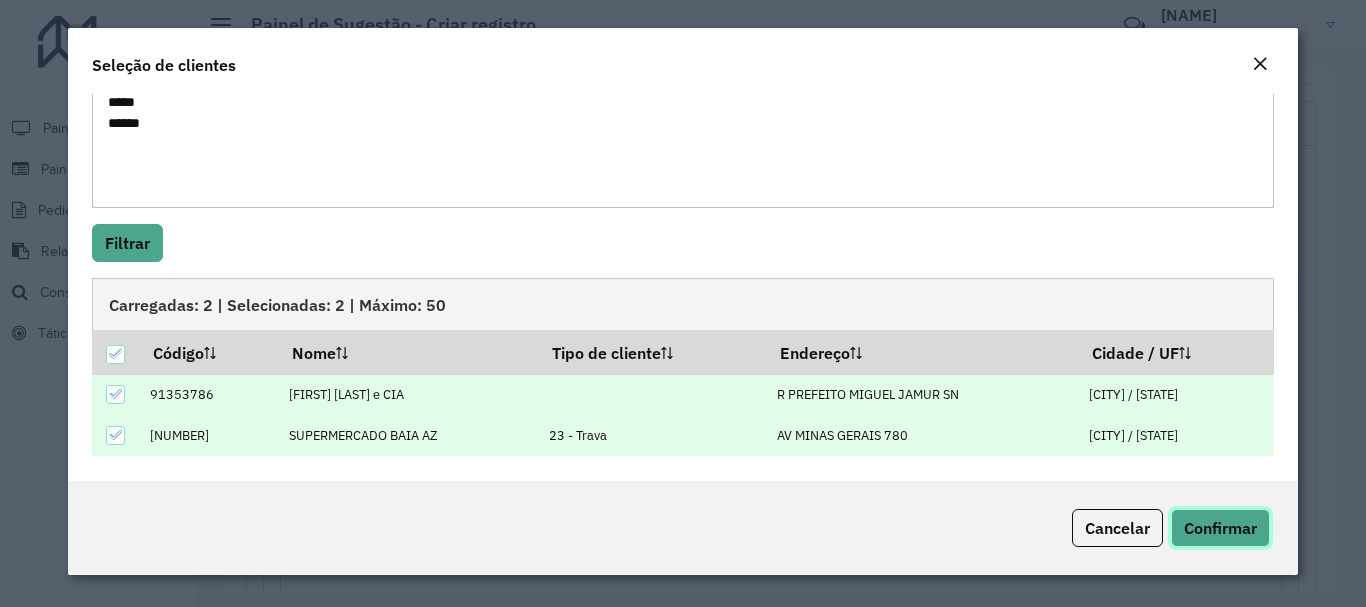 click on "Confirmar" 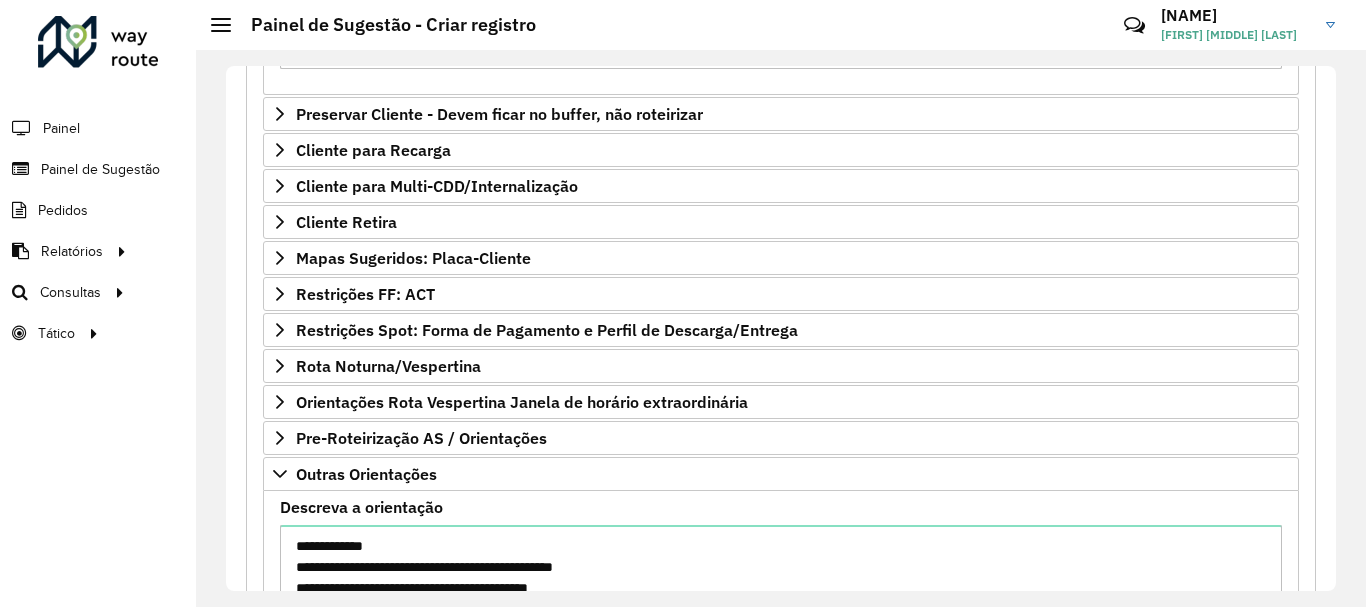 scroll, scrollTop: 953, scrollLeft: 0, axis: vertical 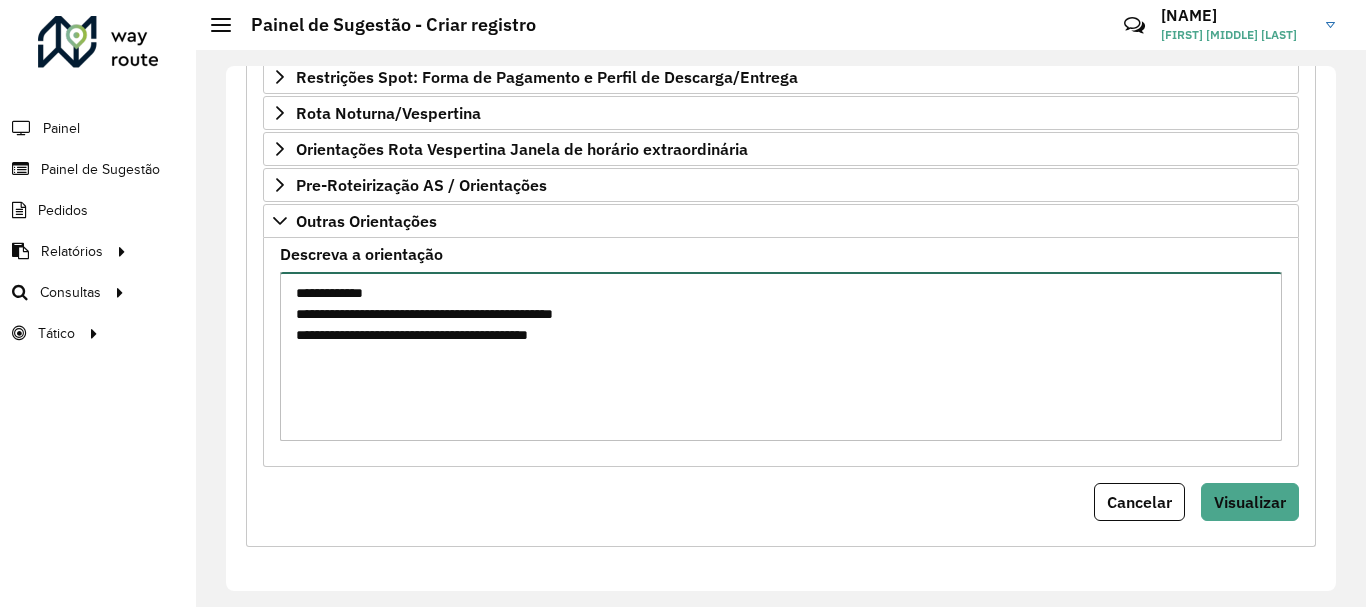 click on "[NUMBER] - [NUMBER] [NUMBER]" at bounding box center (781, 356) 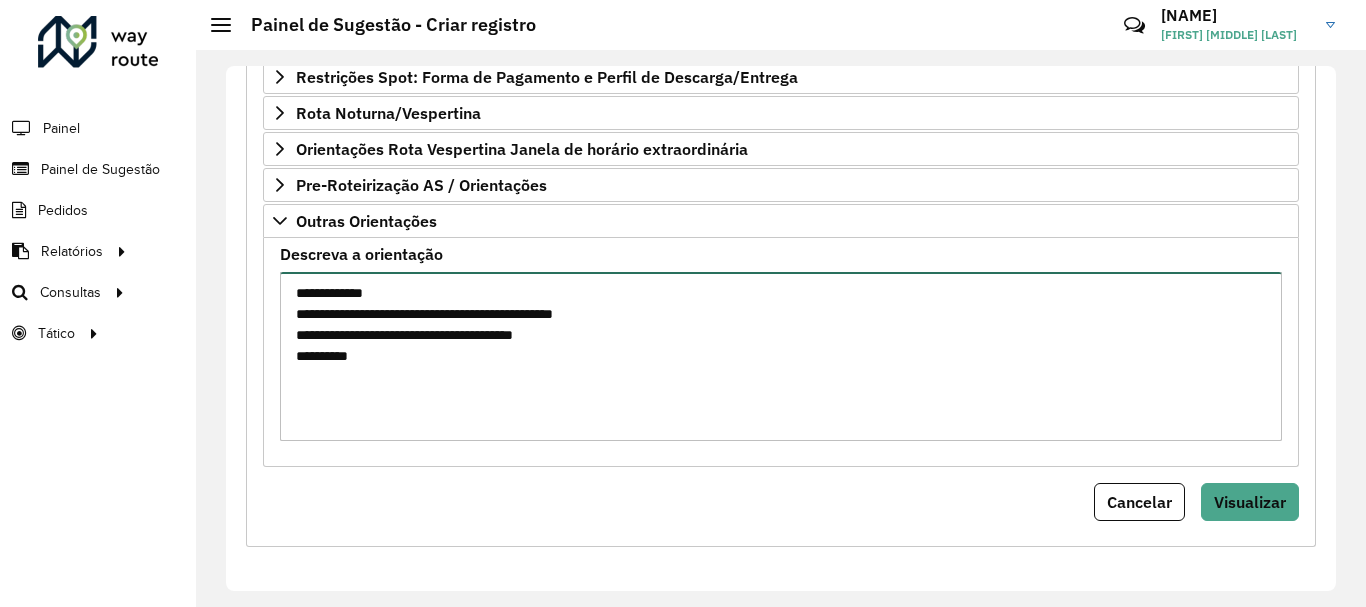 paste on "[NUMBER] - [NUMBER] [NUMBER]" 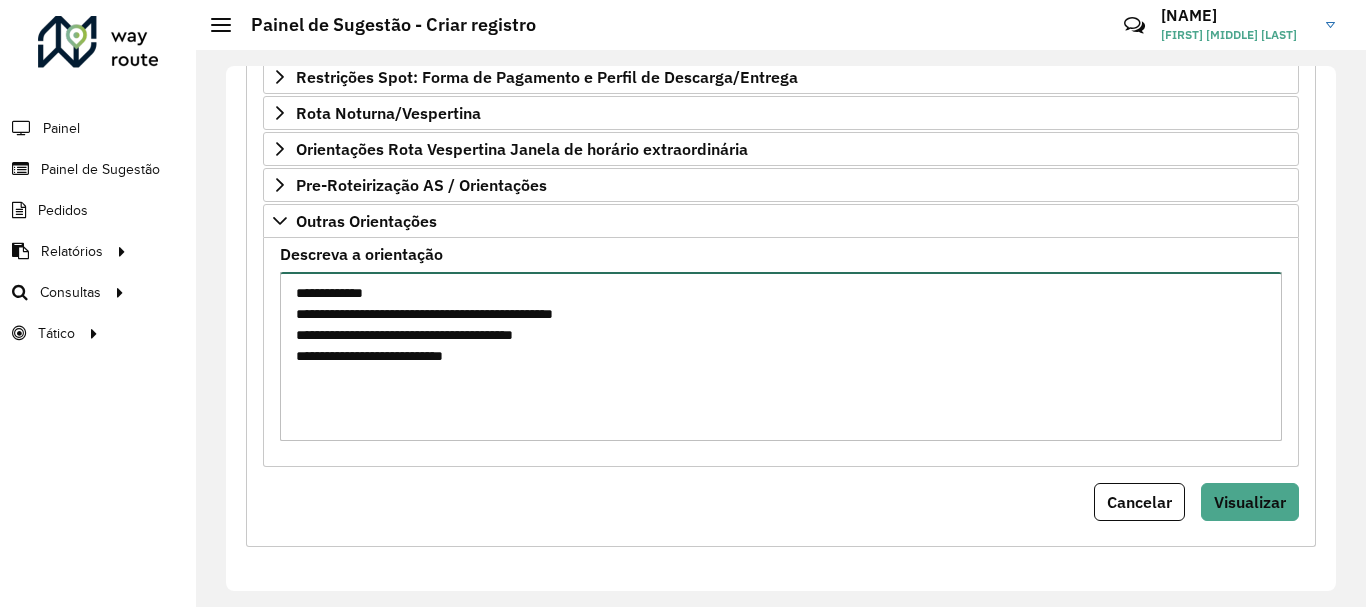 click on "[NUMBER] - [NUMBER] [NUMBER] [NUMBER]" at bounding box center (781, 356) 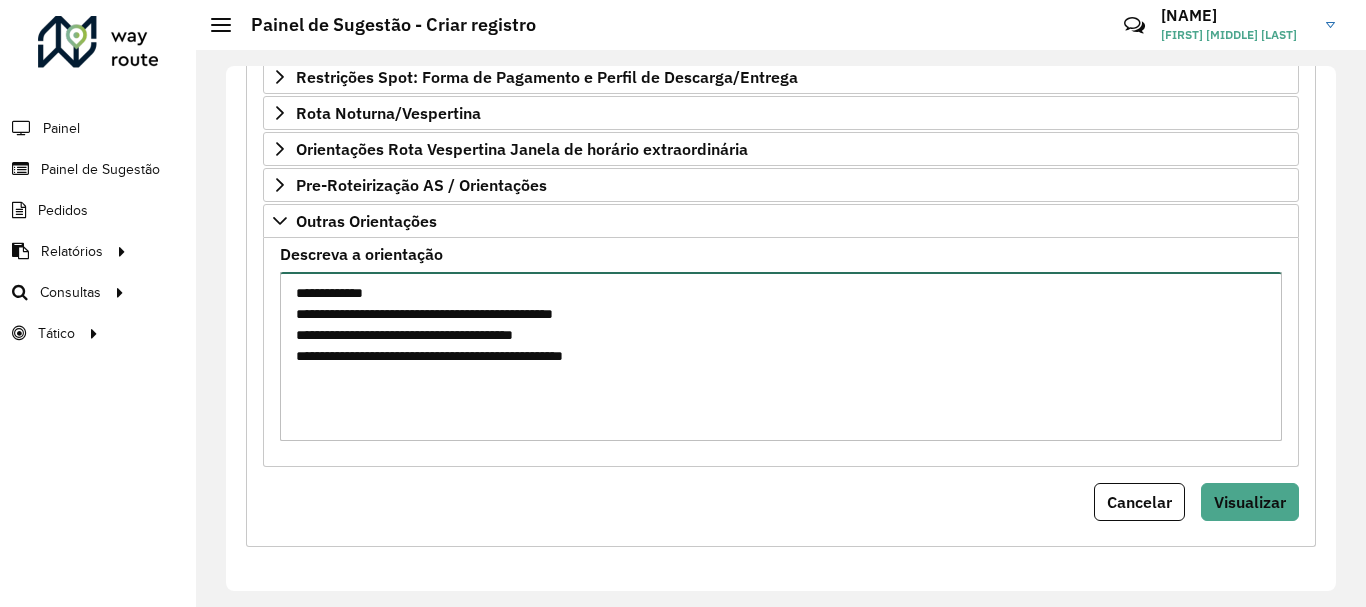 click on "[NUMBER] - [NUMBER] [NUMBER] [NUMBER]" at bounding box center [781, 356] 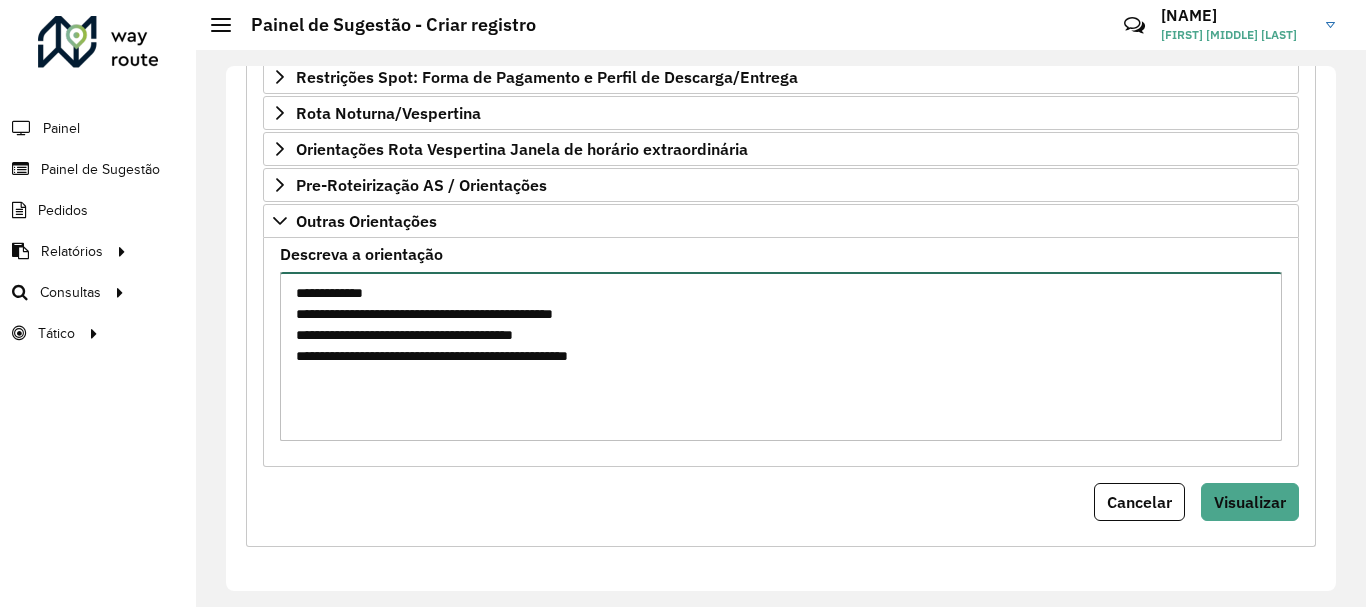paste on "****" 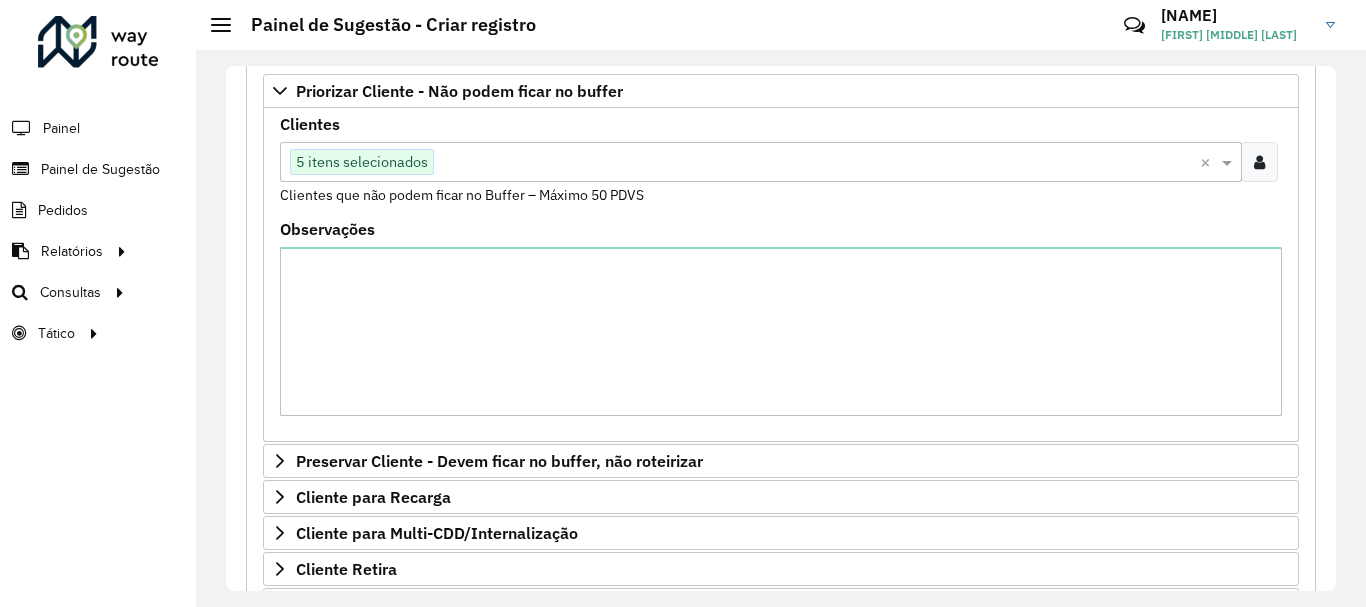 scroll, scrollTop: 0, scrollLeft: 0, axis: both 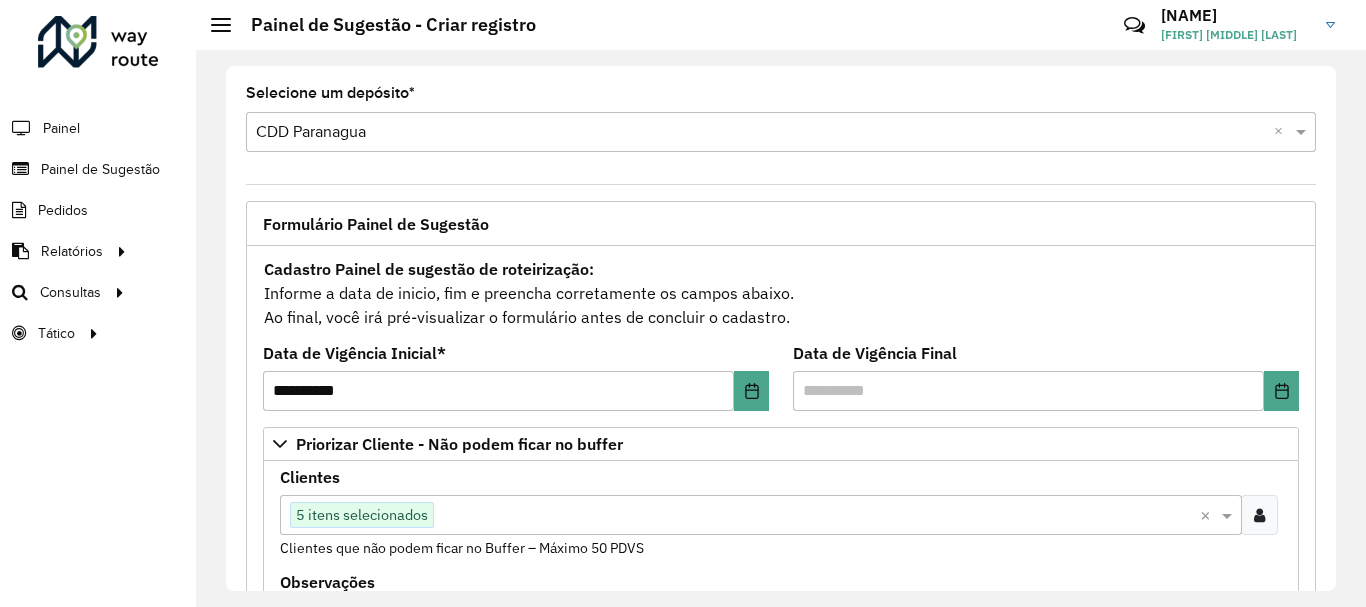 type on "[NUMBER] - [NUMBER] [NUMBER] [NUMBER]" 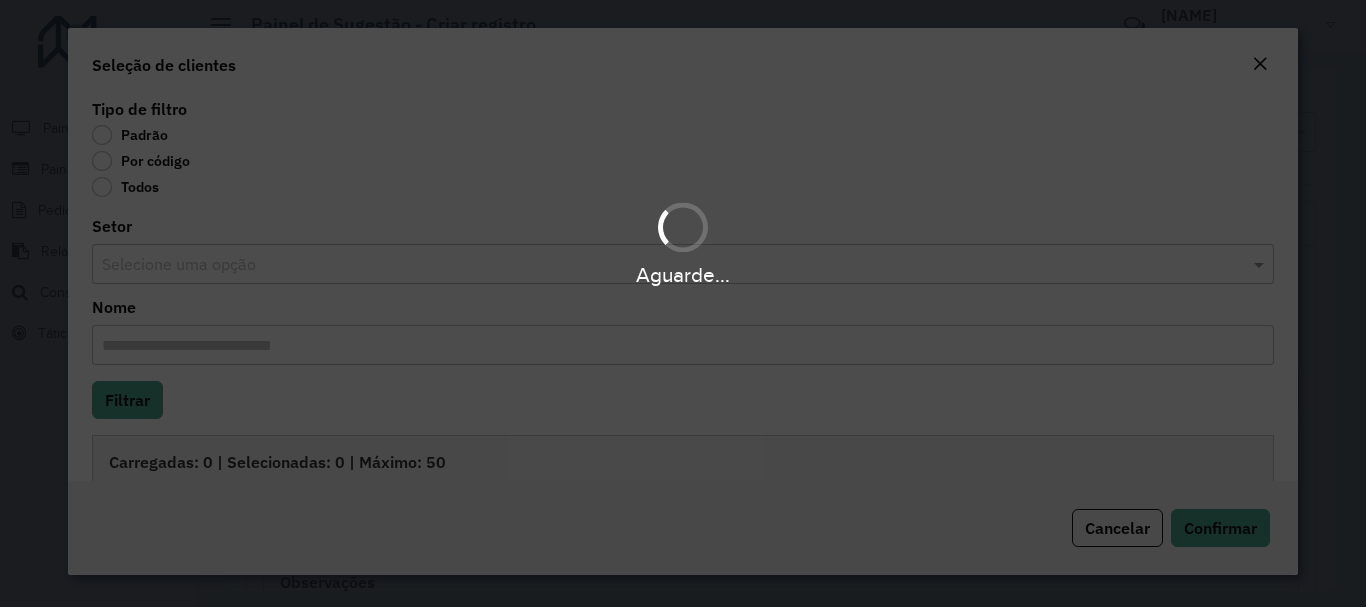 click on "Aguarde..." at bounding box center (683, 303) 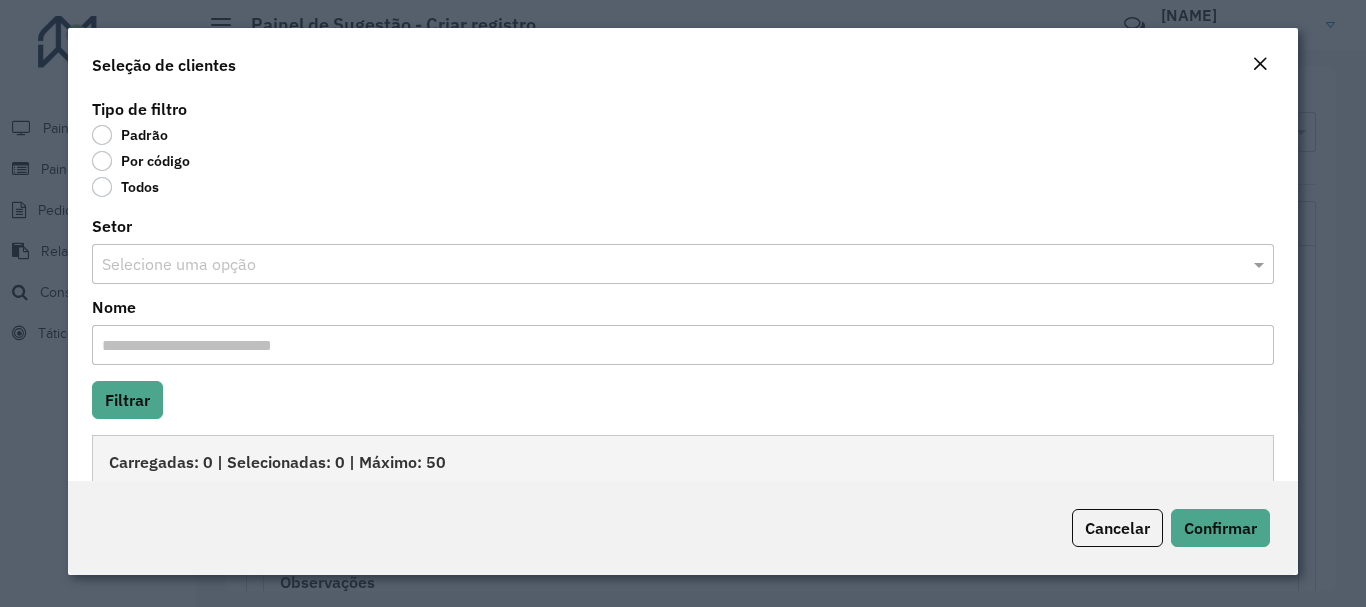 click on "Por código" 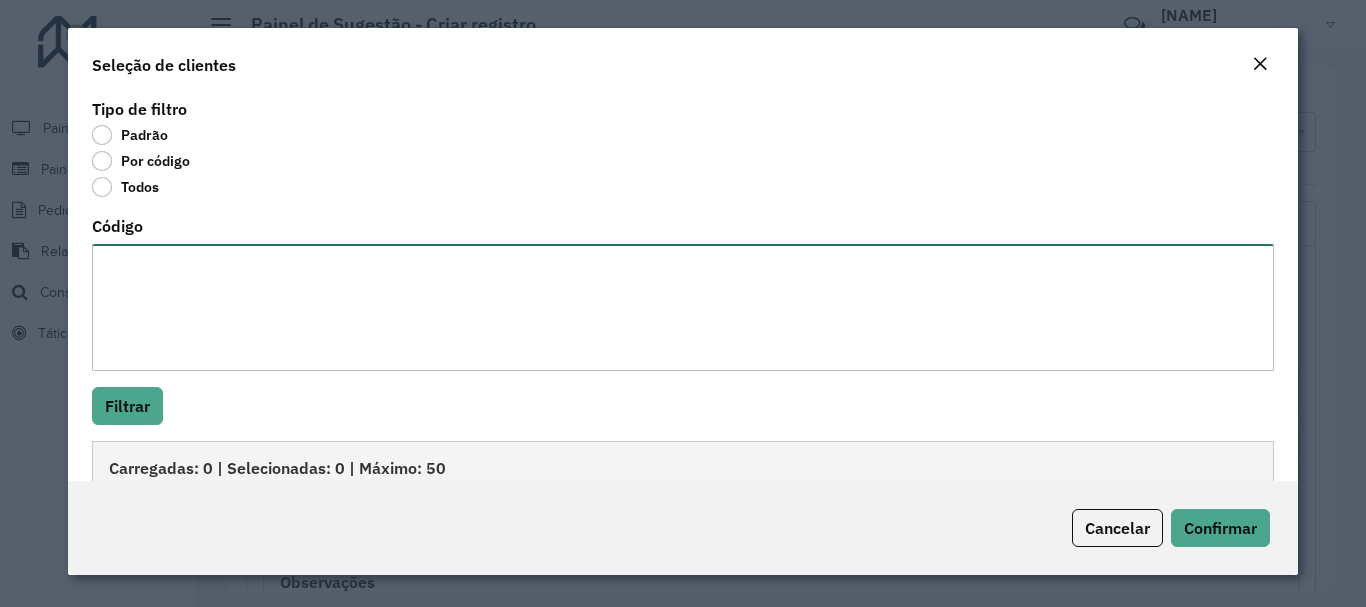 click on "Código" at bounding box center (682, 307) 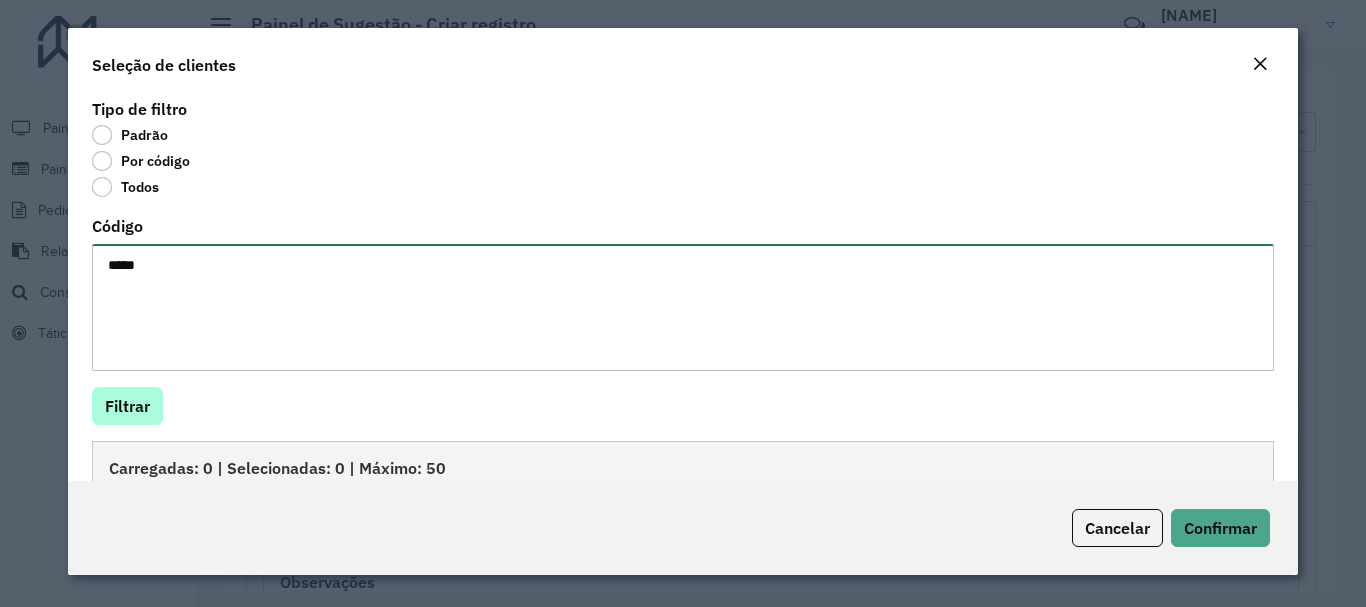 type on "****" 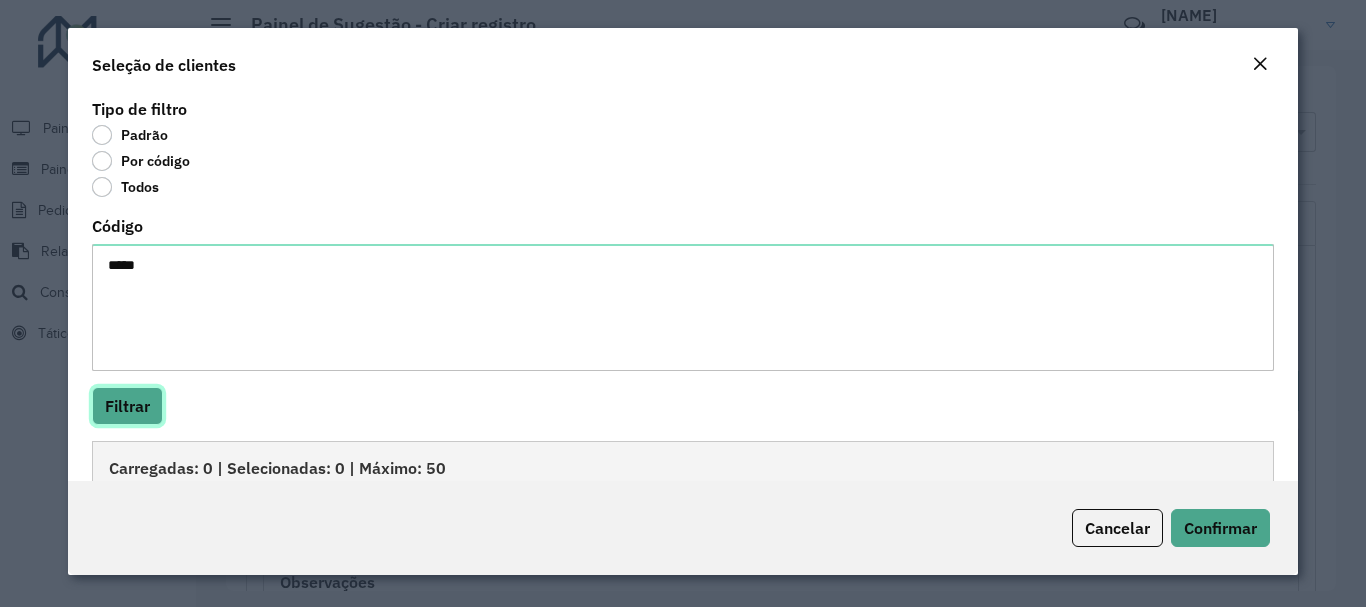 click on "Filtrar" 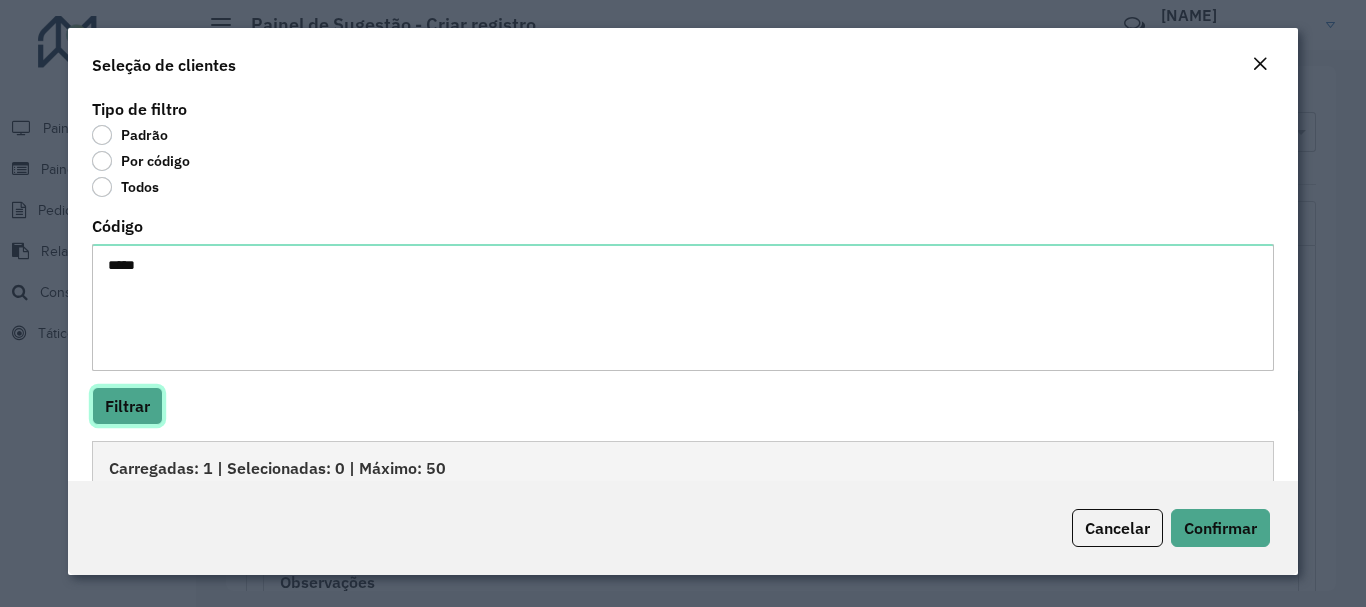 scroll, scrollTop: 122, scrollLeft: 0, axis: vertical 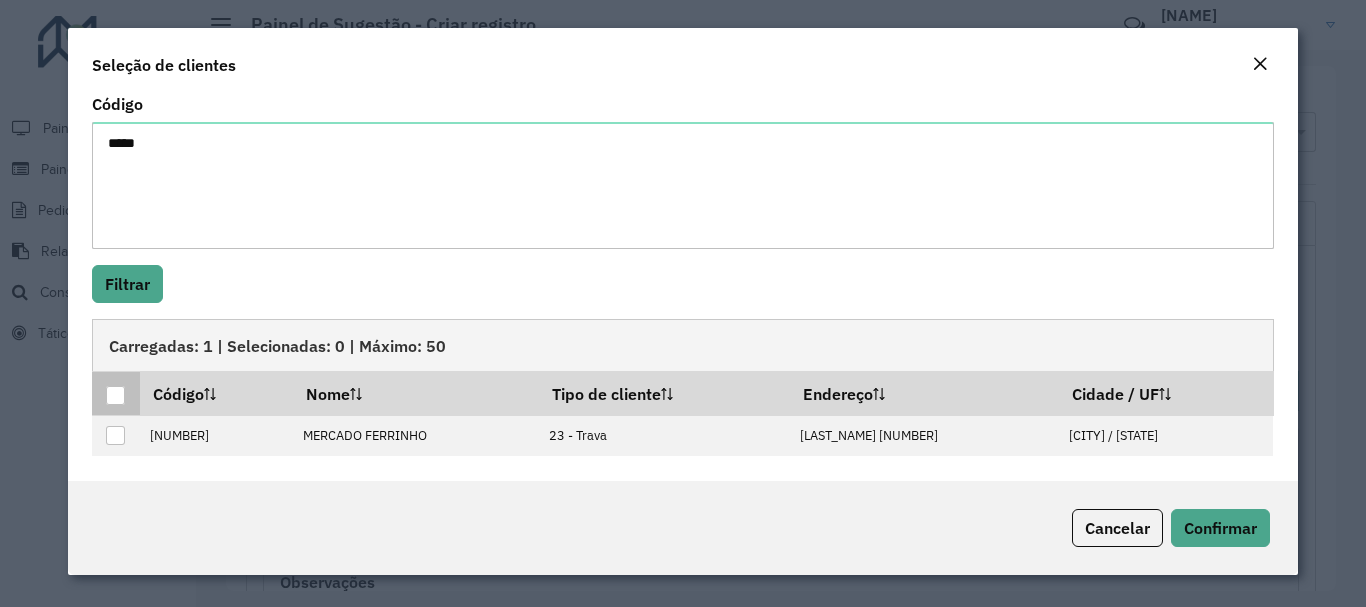 click at bounding box center (115, 395) 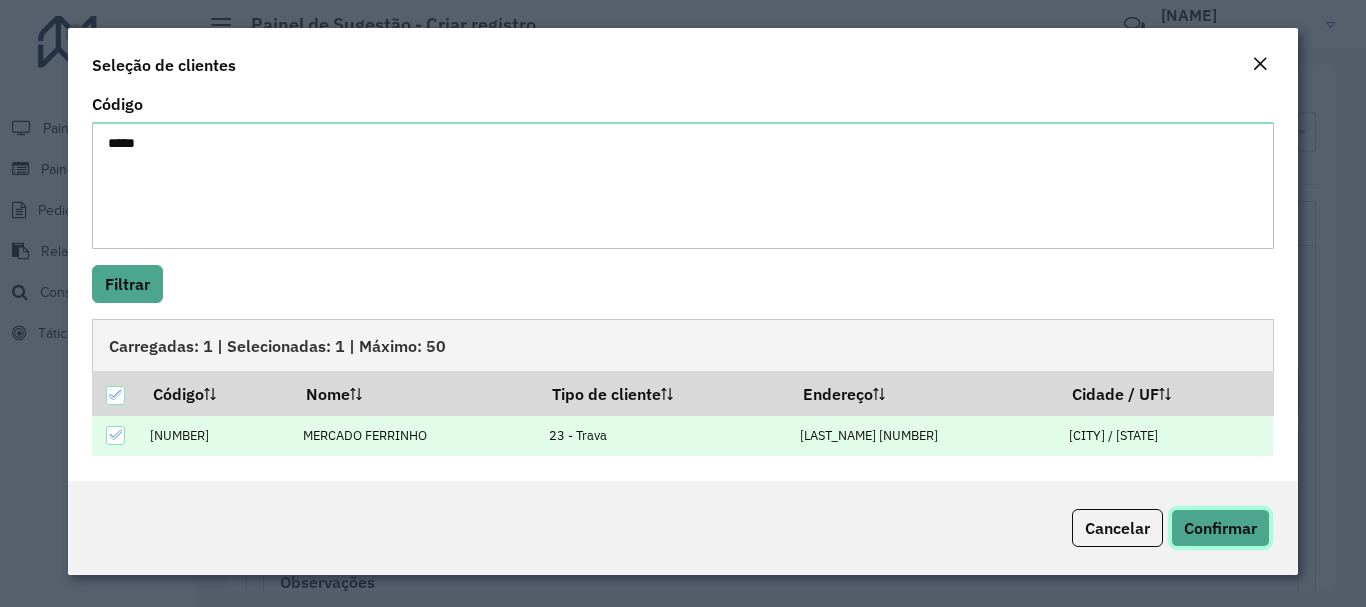 click on "Confirmar" 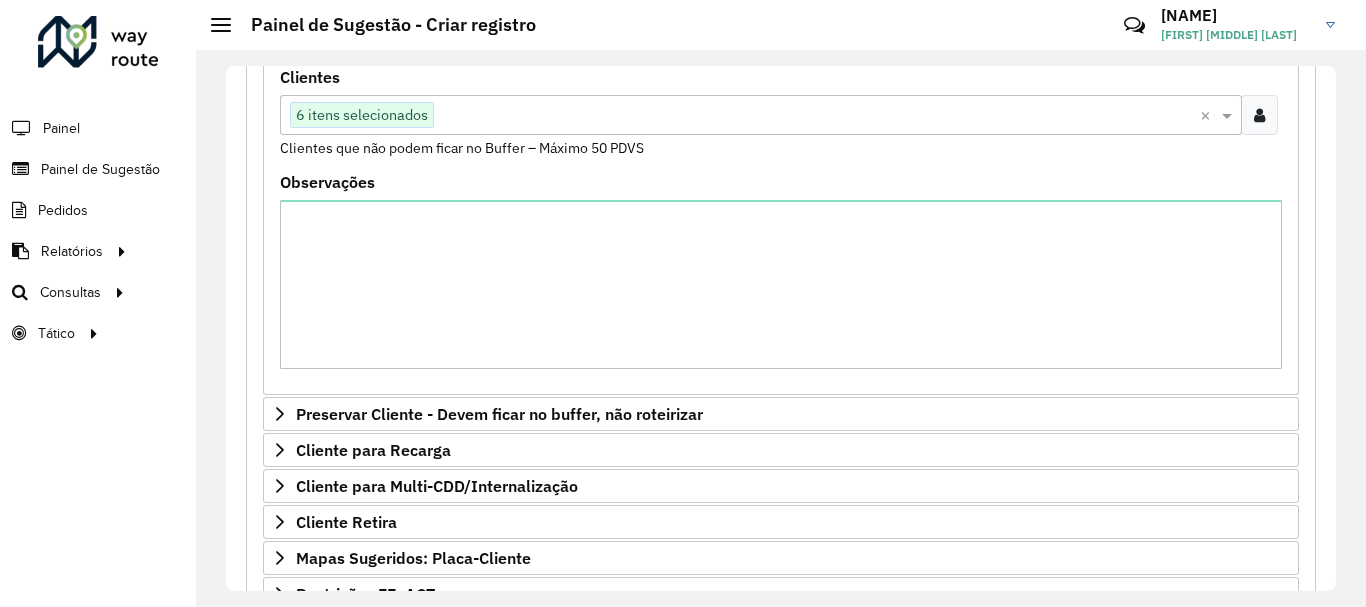 scroll, scrollTop: 953, scrollLeft: 0, axis: vertical 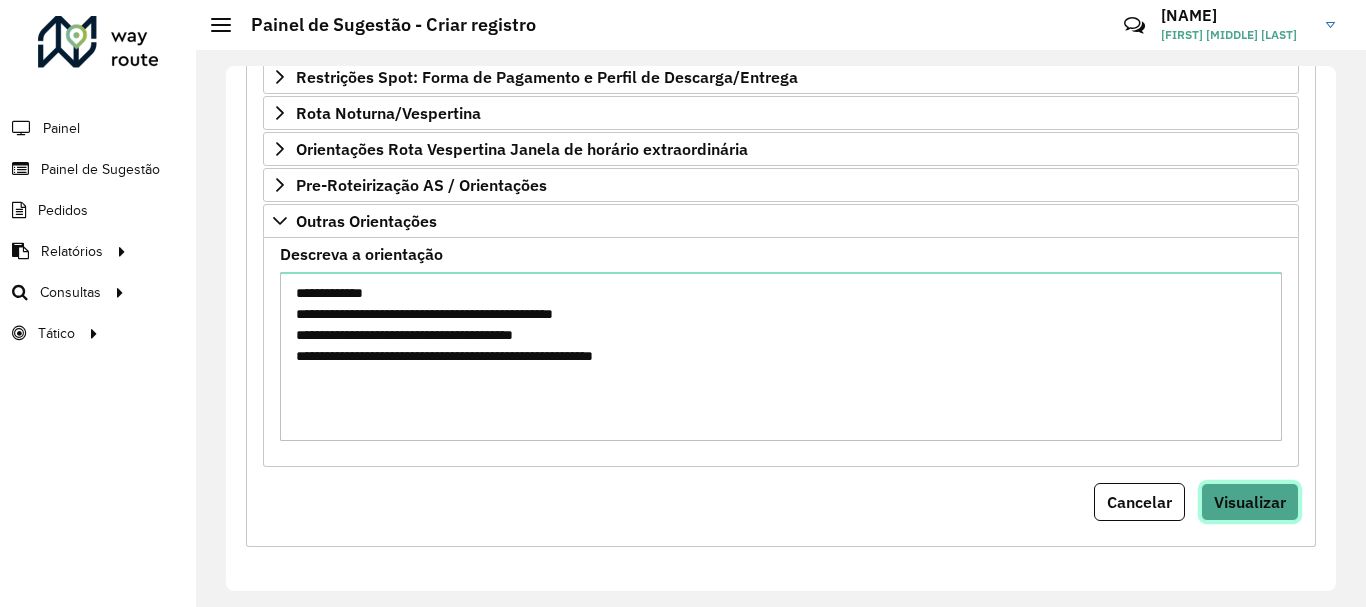 click on "Visualizar" at bounding box center [1250, 502] 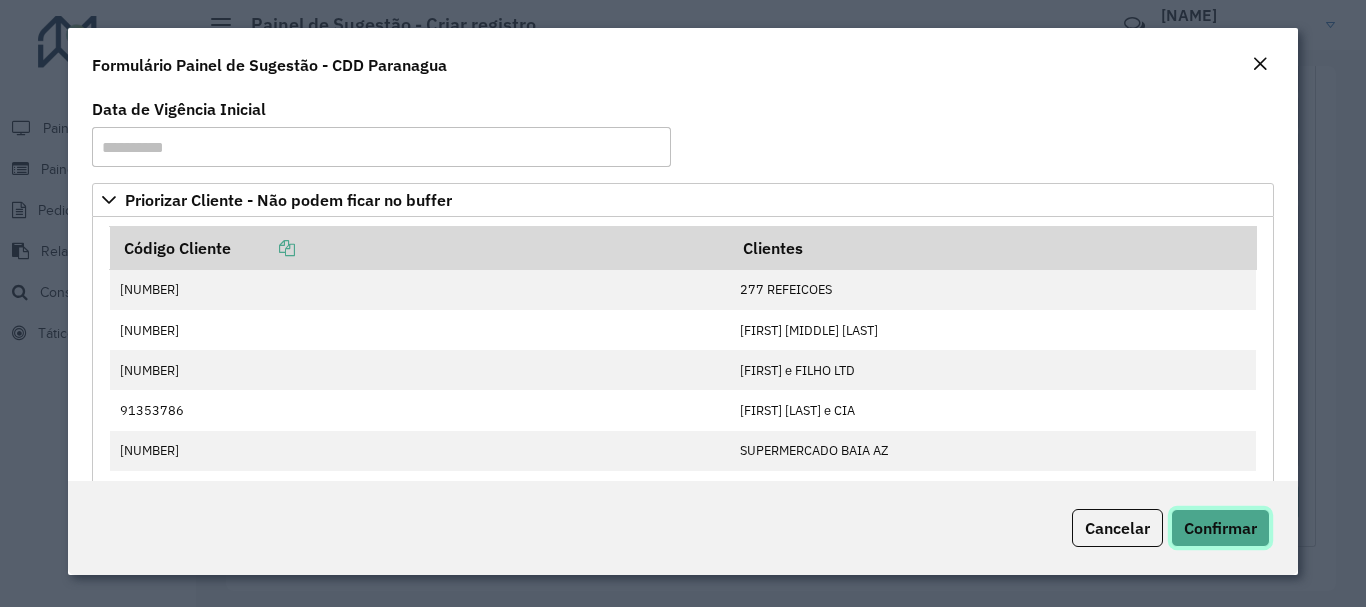 click on "Confirmar" 